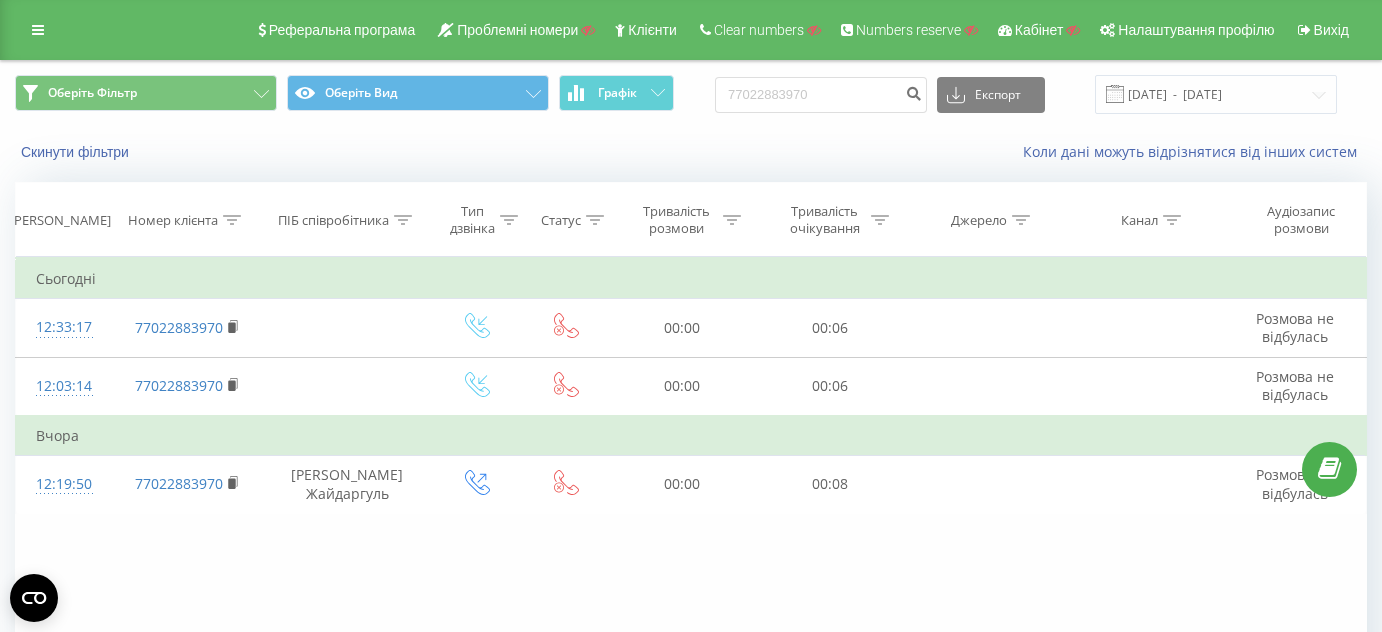 scroll, scrollTop: 0, scrollLeft: 0, axis: both 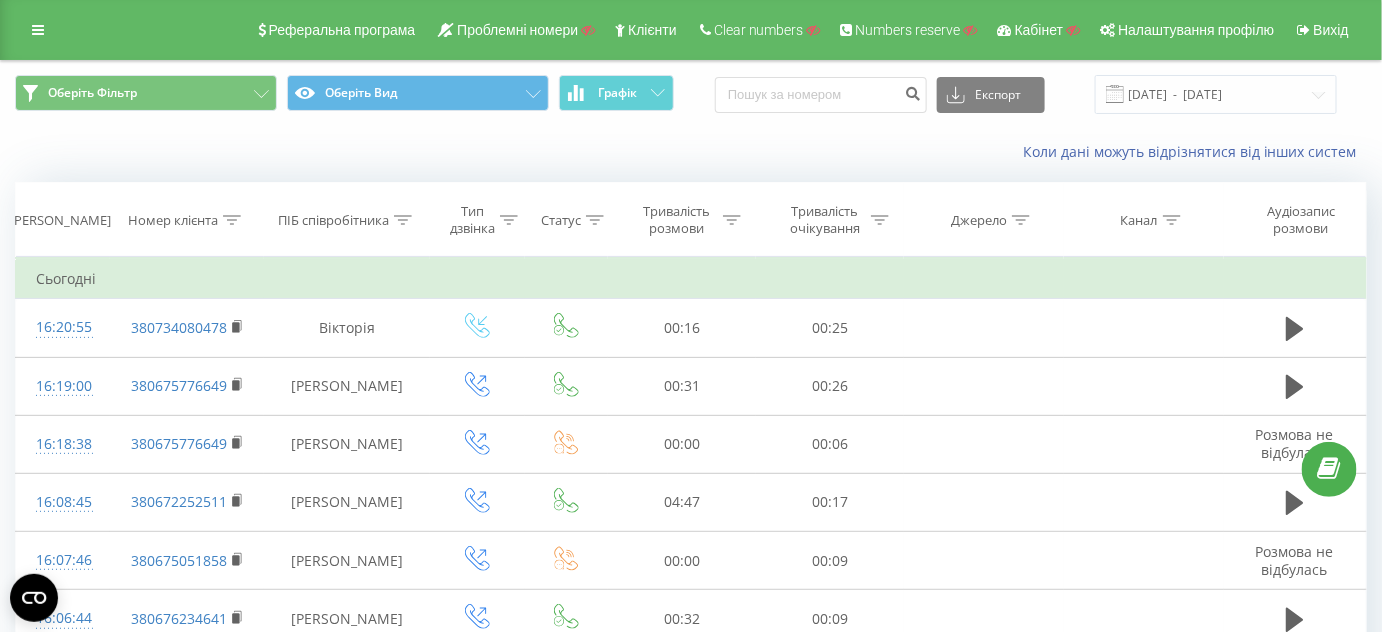 click 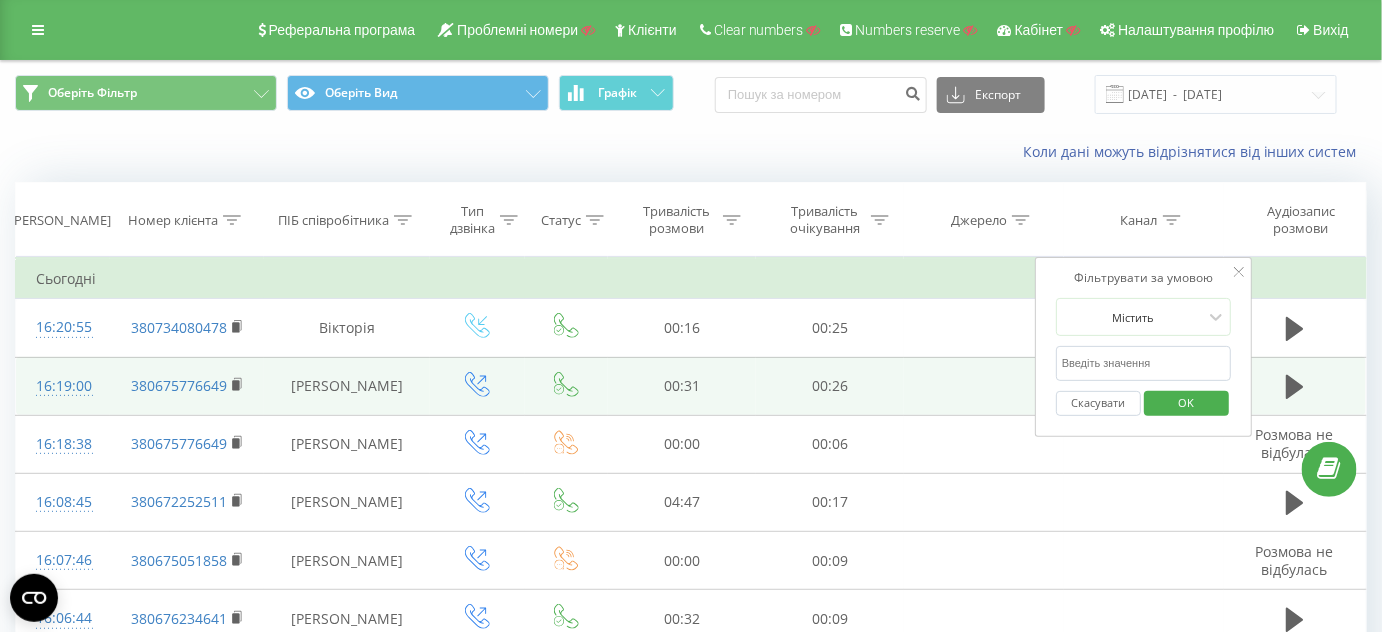 click at bounding box center [984, 386] 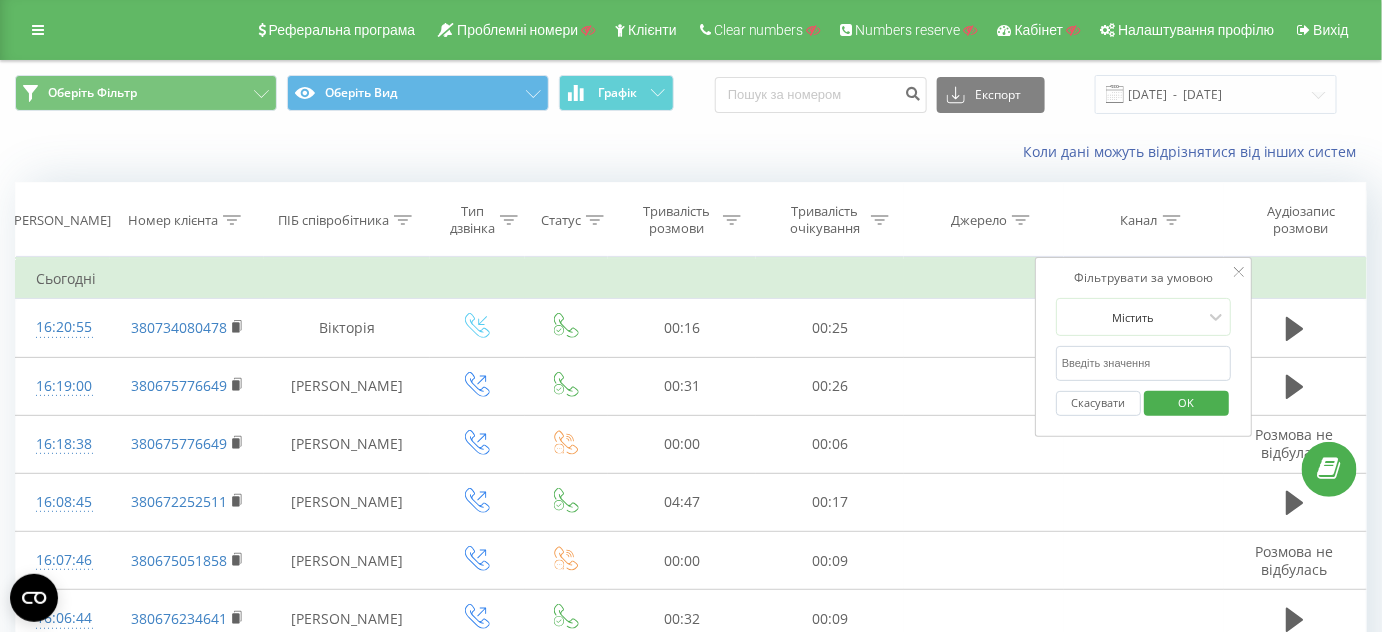 drag, startPoint x: 26, startPoint y: 23, endPoint x: 45, endPoint y: 43, distance: 27.58623 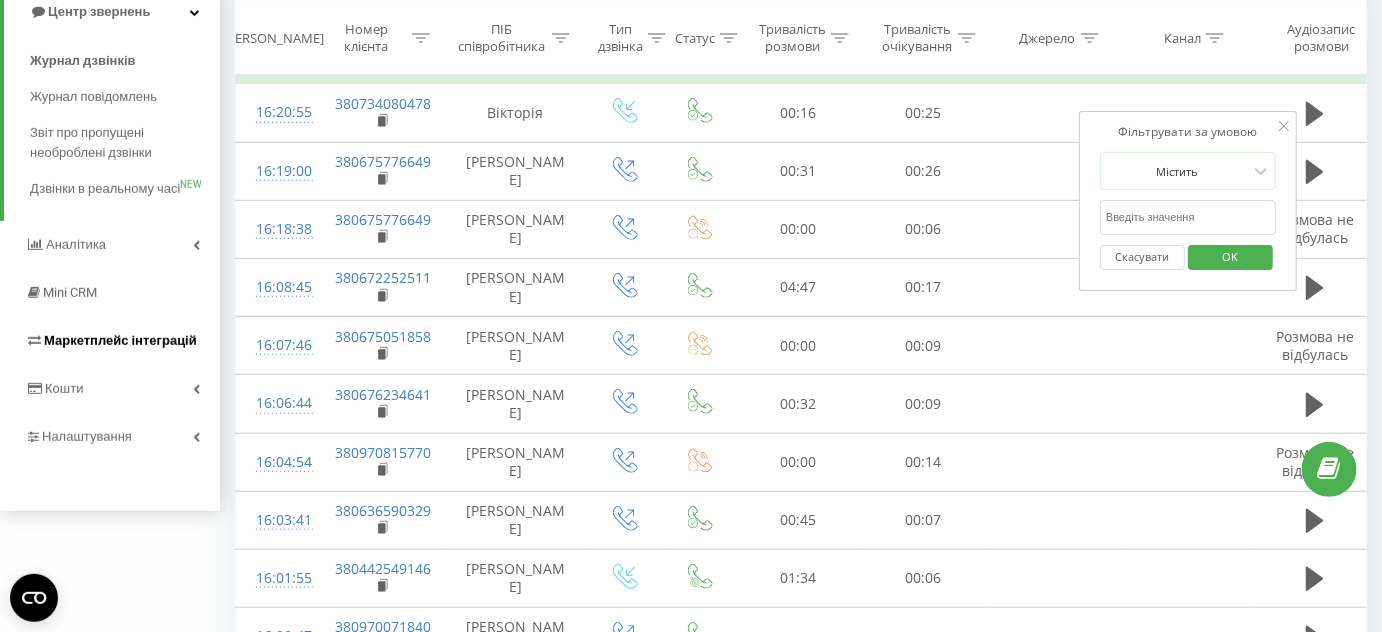 scroll, scrollTop: 272, scrollLeft: 0, axis: vertical 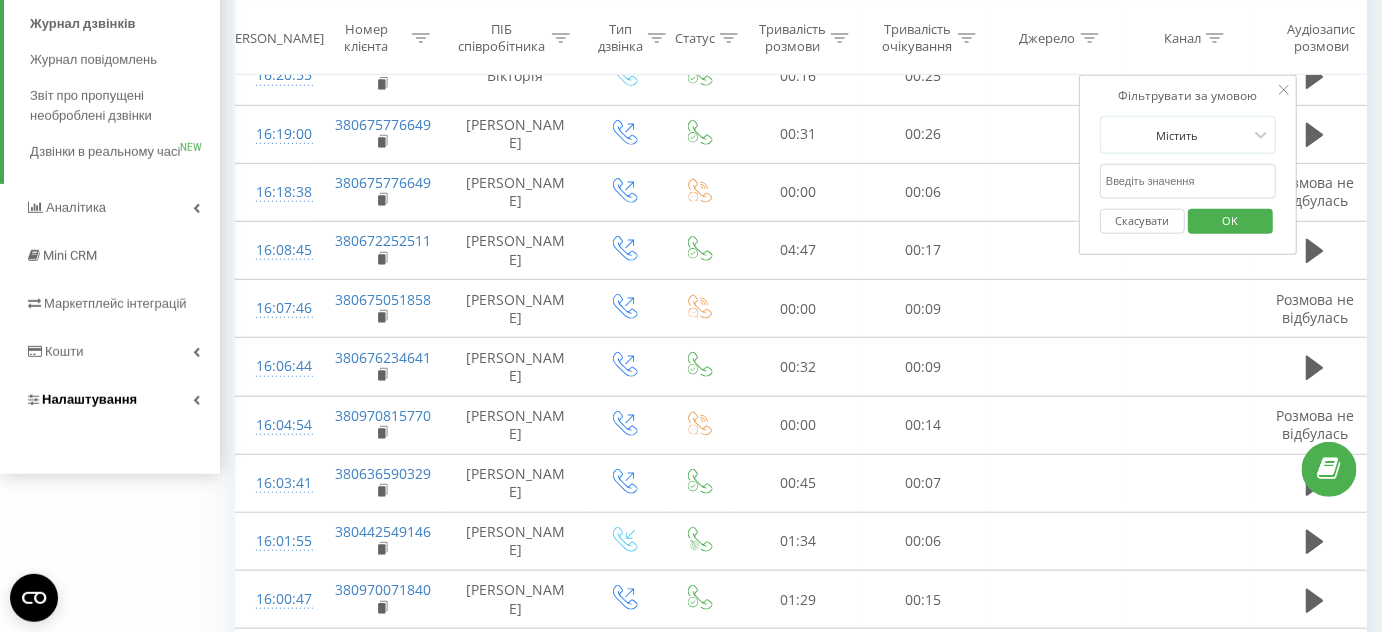 click on "Налаштування" at bounding box center [89, 399] 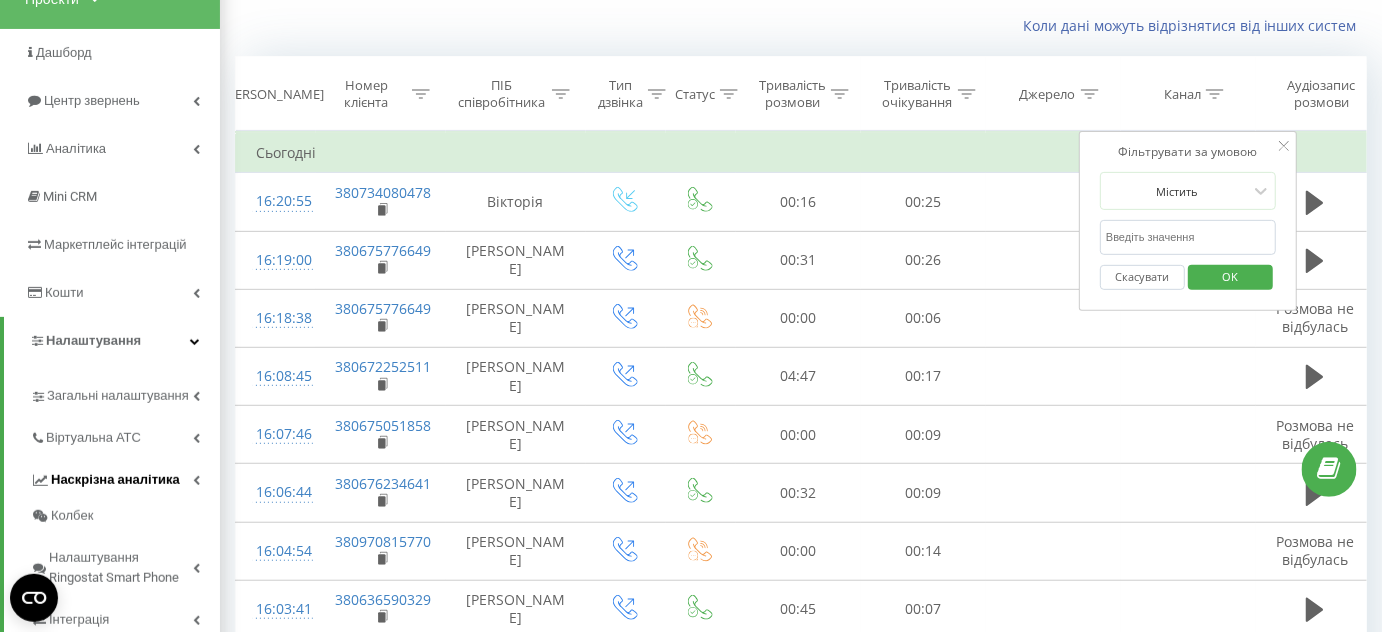 scroll, scrollTop: 178, scrollLeft: 0, axis: vertical 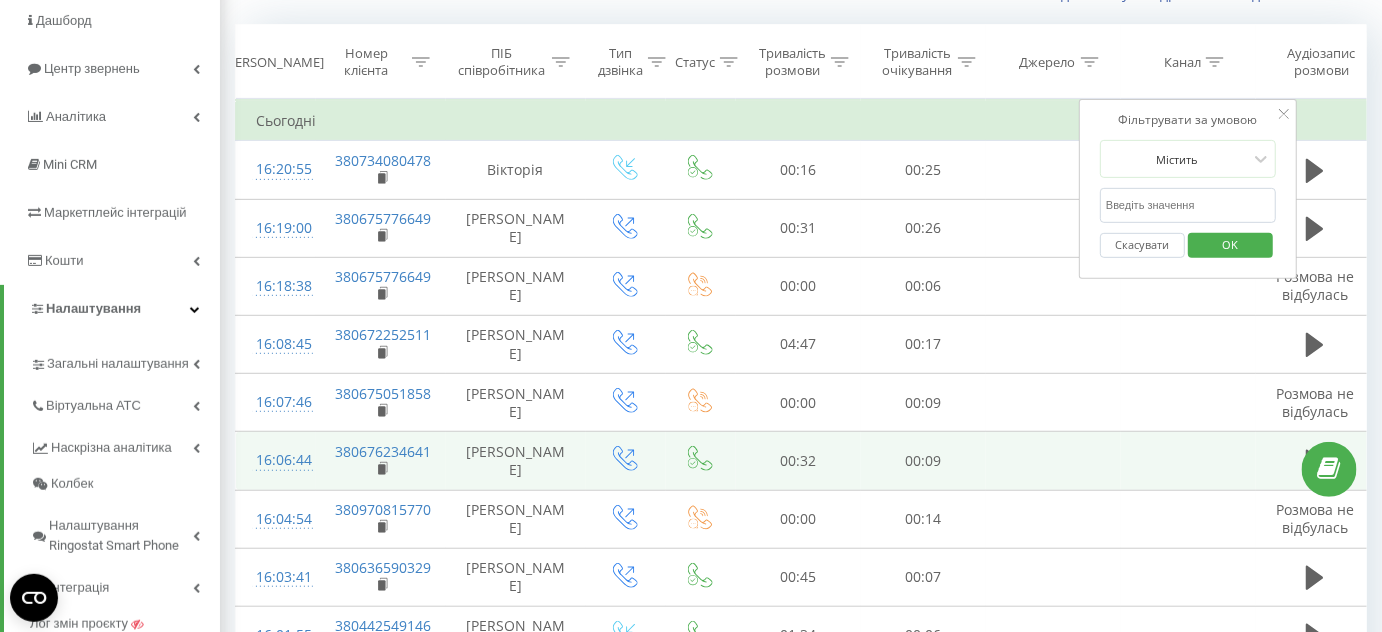 click at bounding box center [1316, 461] 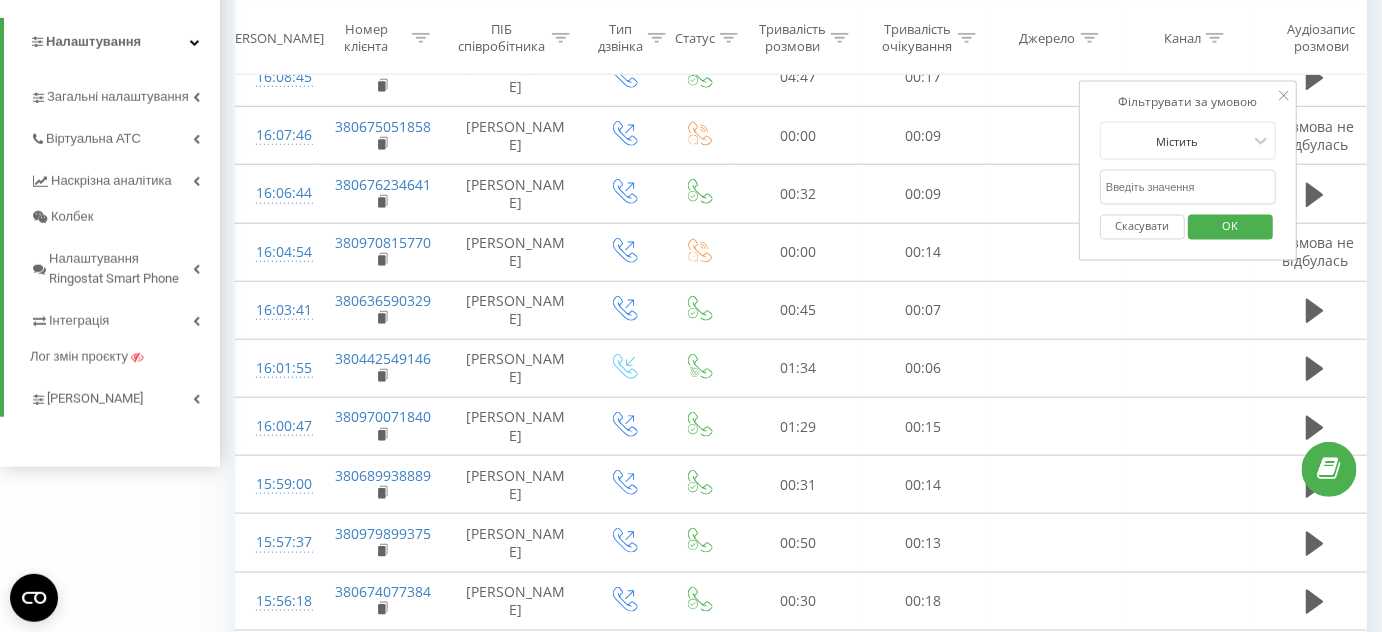 scroll, scrollTop: 451, scrollLeft: 0, axis: vertical 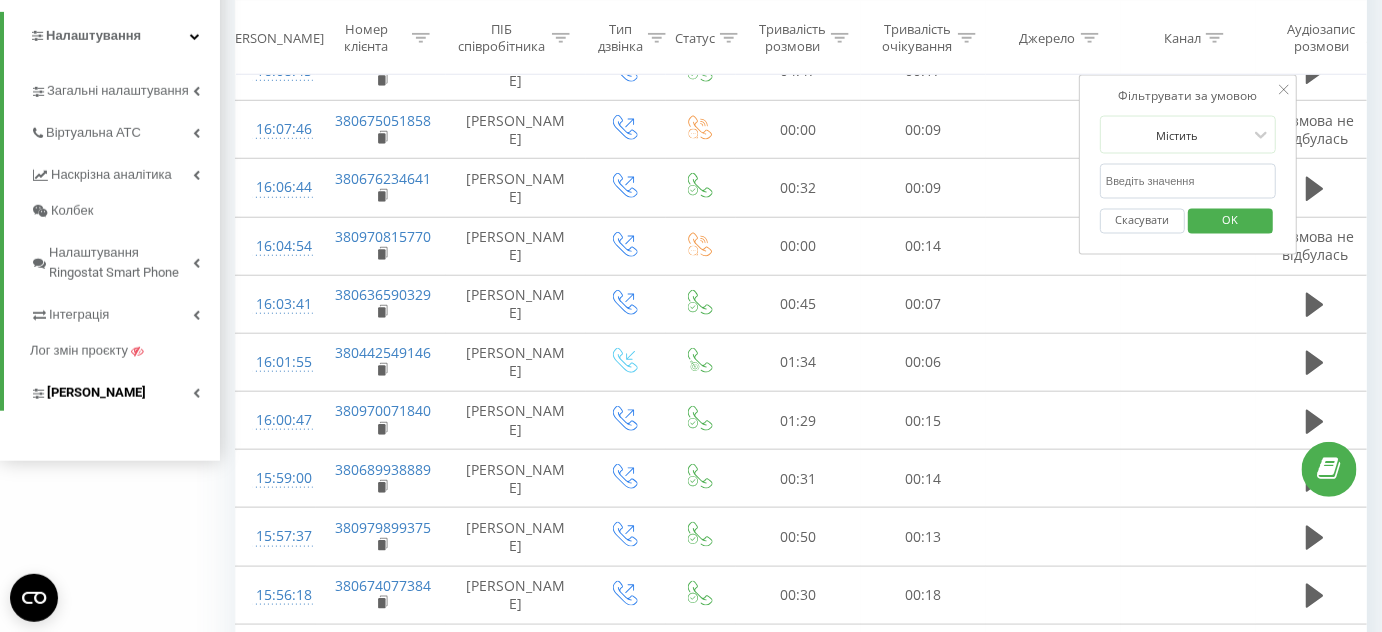 click on "[PERSON_NAME]" at bounding box center [96, 393] 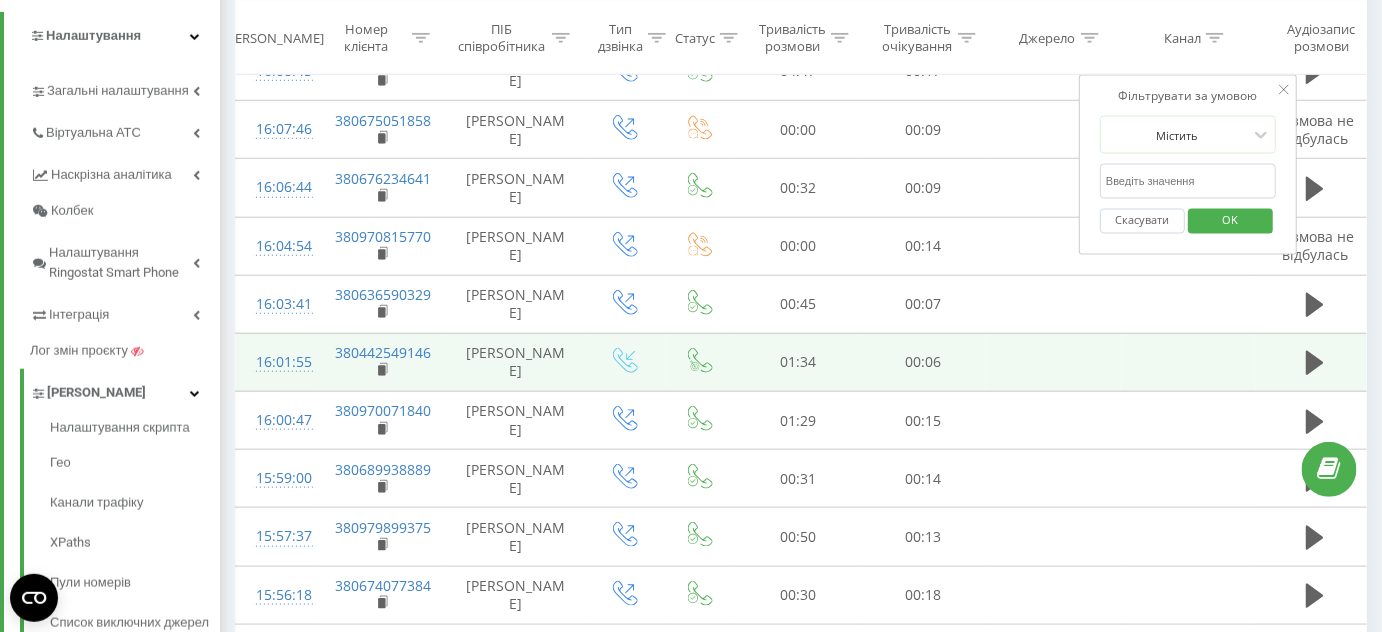 click at bounding box center (1053, 362) 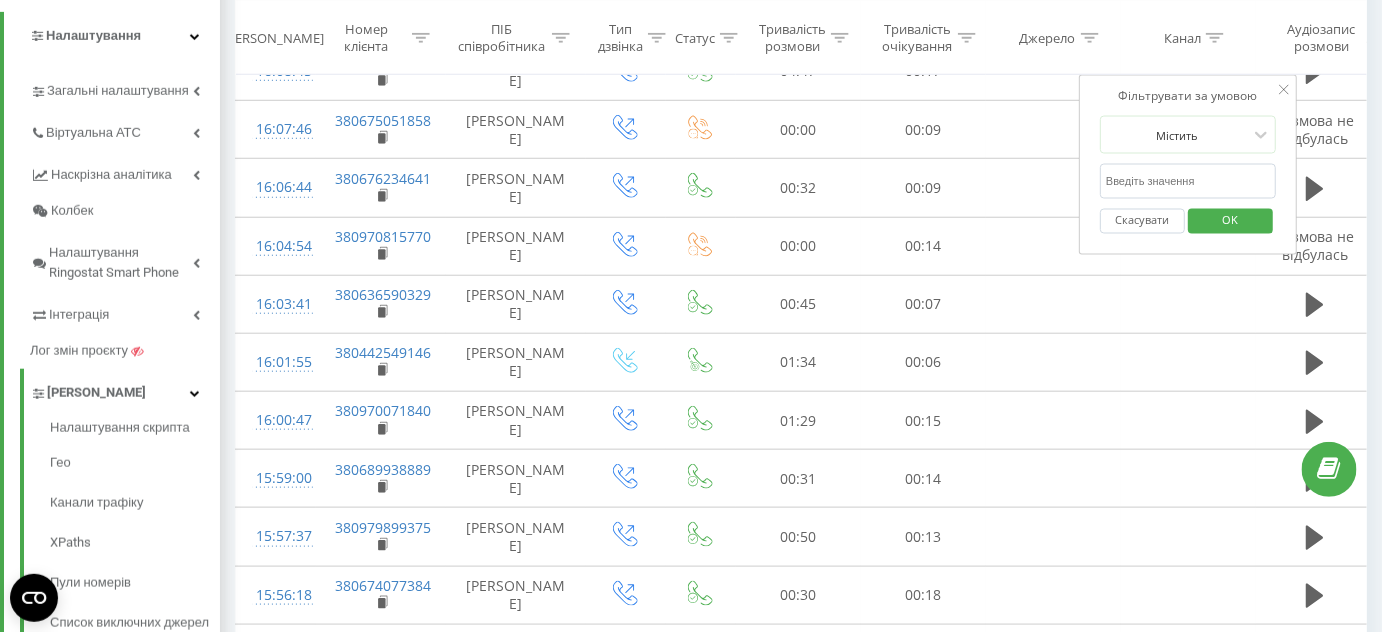 click 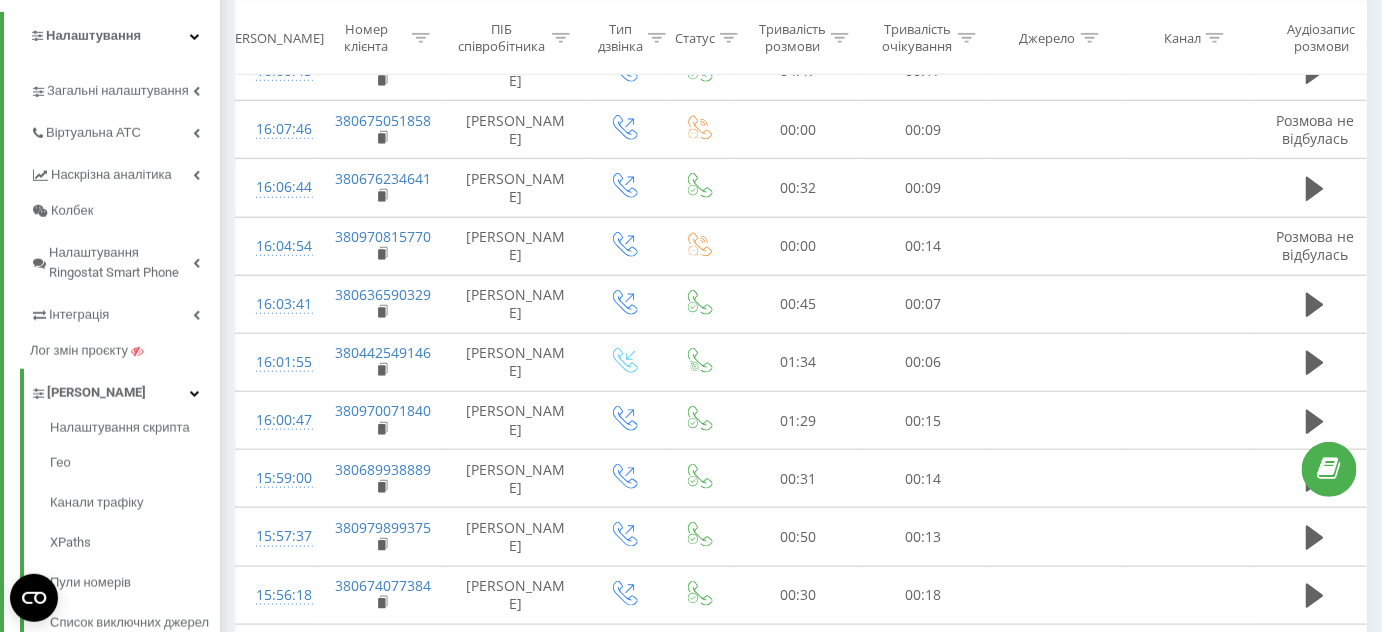 click 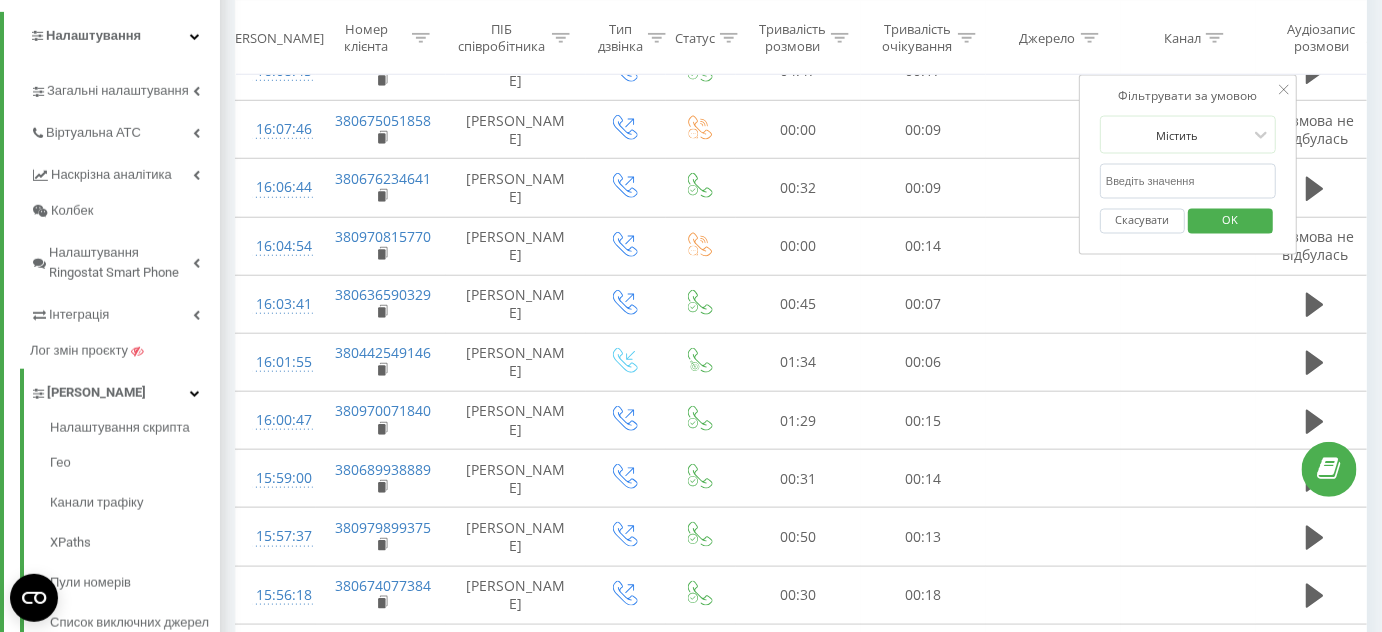 drag, startPoint x: 1279, startPoint y: 84, endPoint x: 1233, endPoint y: 79, distance: 46.270943 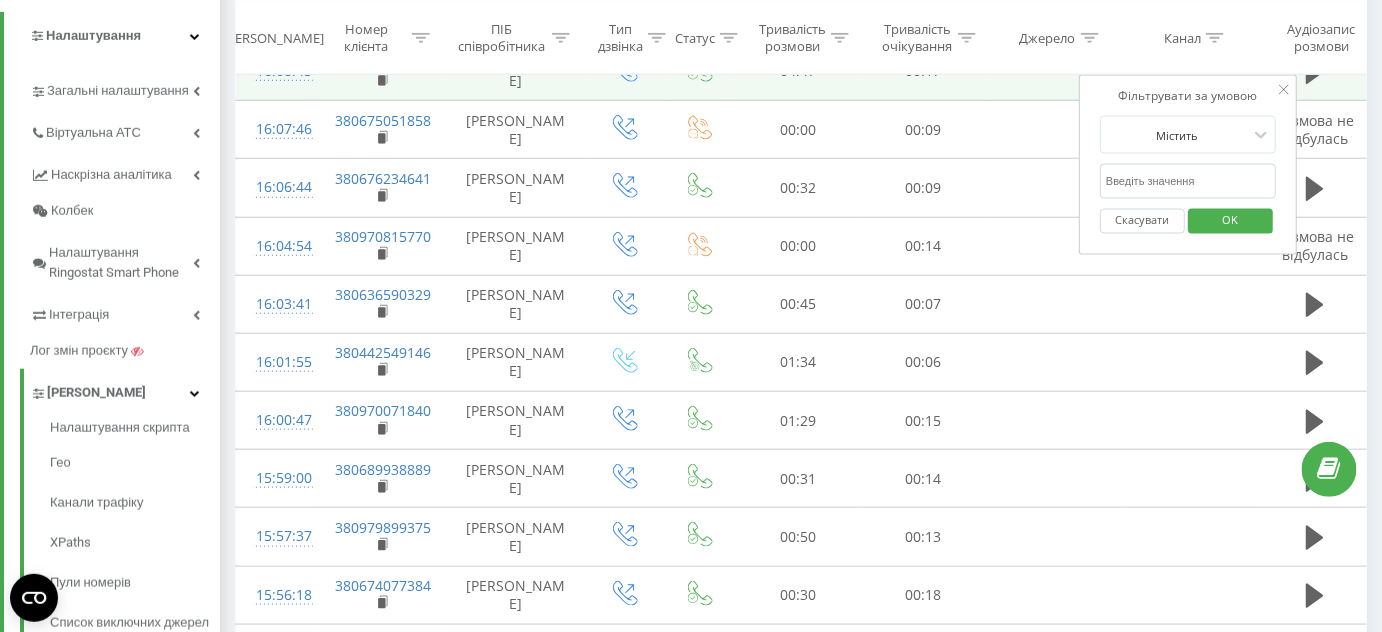 click 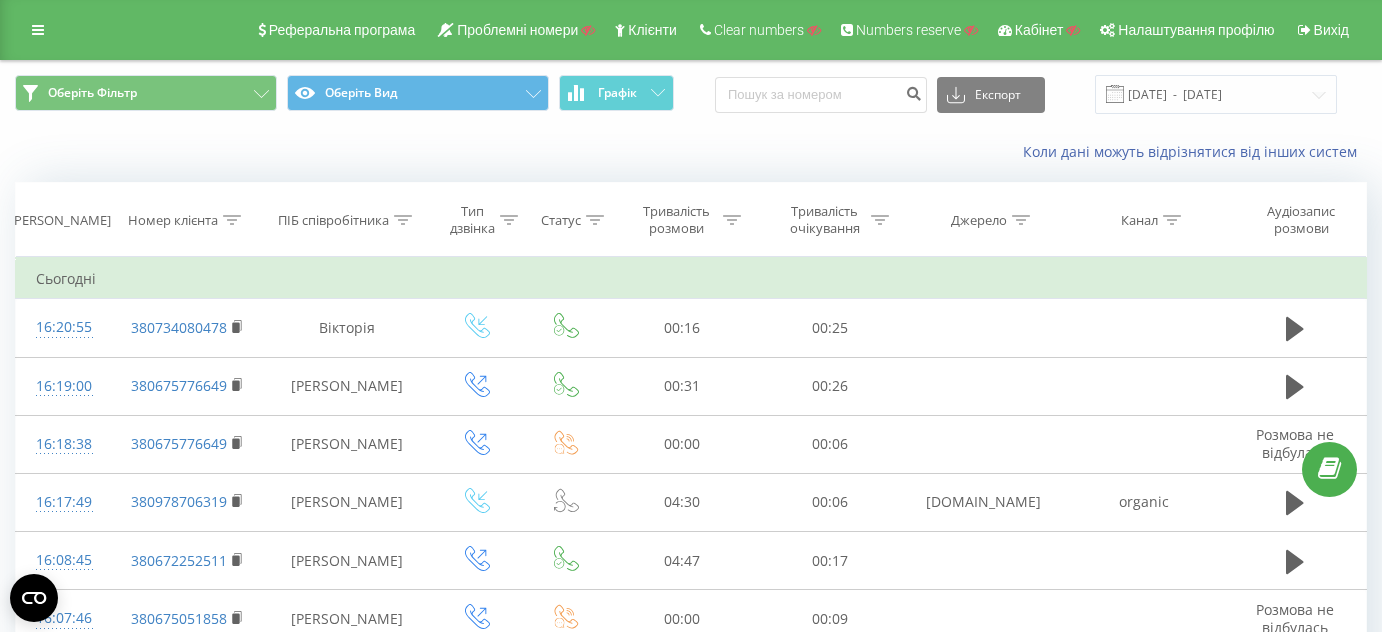 scroll, scrollTop: 0, scrollLeft: 0, axis: both 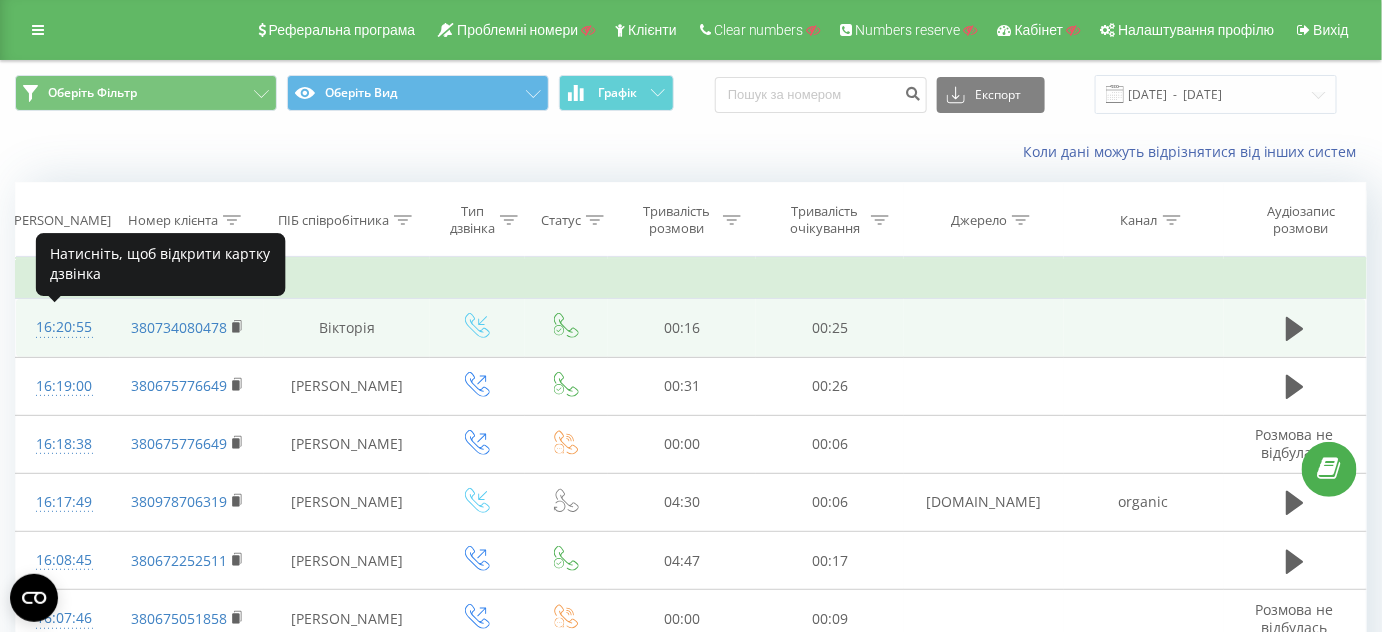 click on "16:20:55" at bounding box center [63, 327] 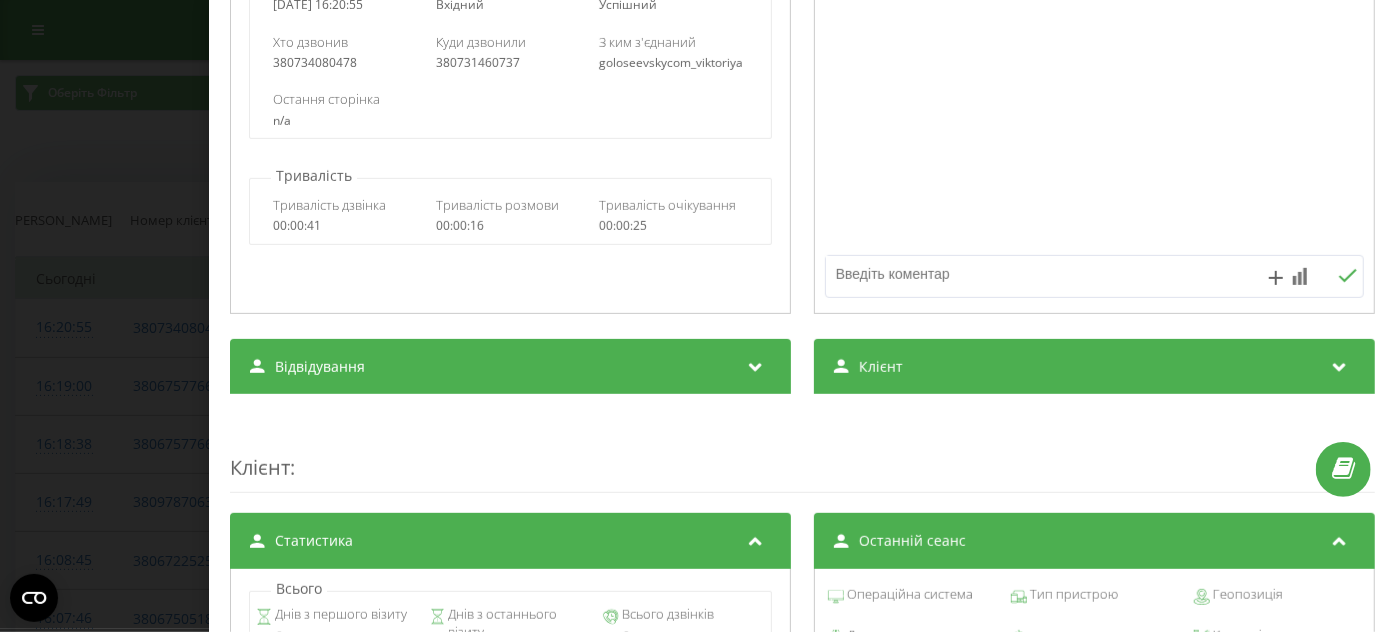 scroll, scrollTop: 636, scrollLeft: 0, axis: vertical 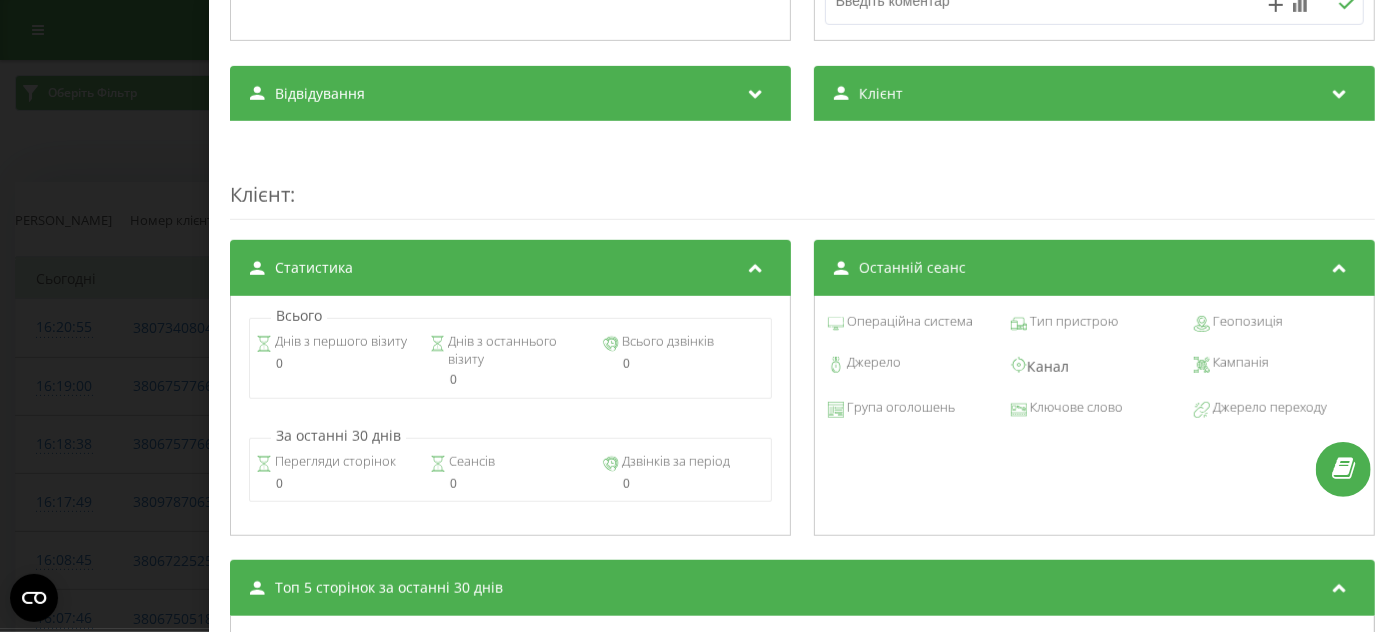 click on "Джерело" at bounding box center [872, 363] 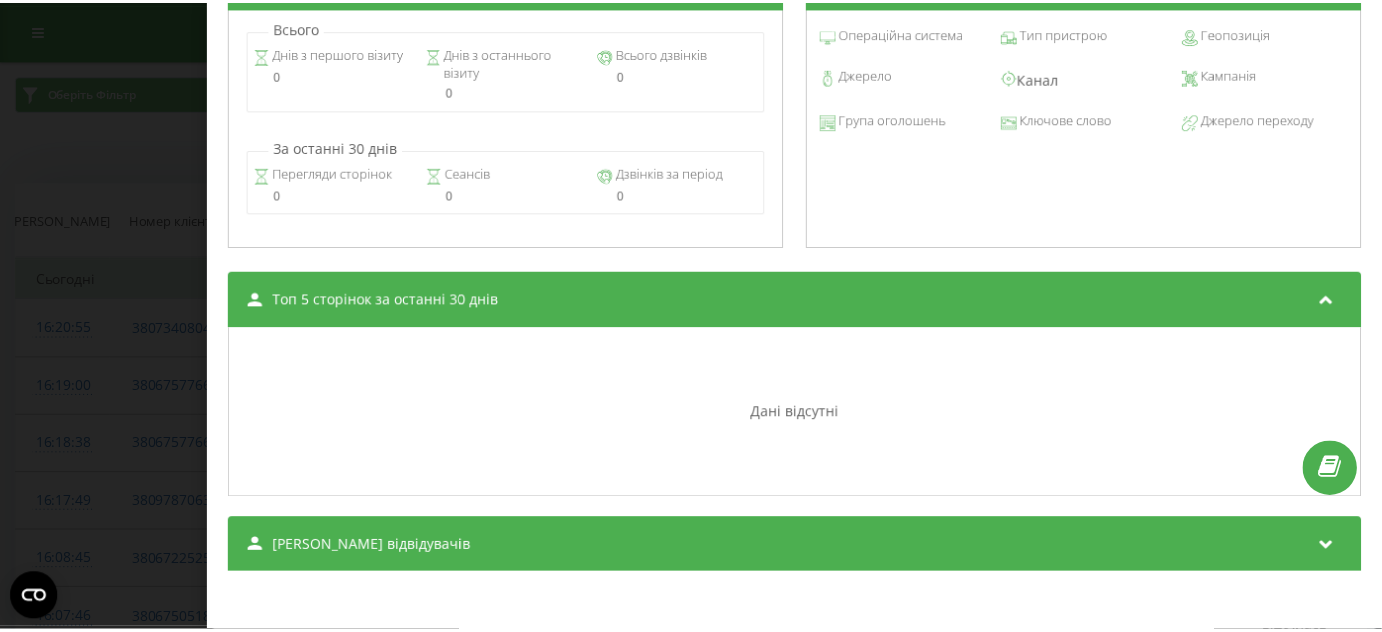 scroll, scrollTop: 927, scrollLeft: 0, axis: vertical 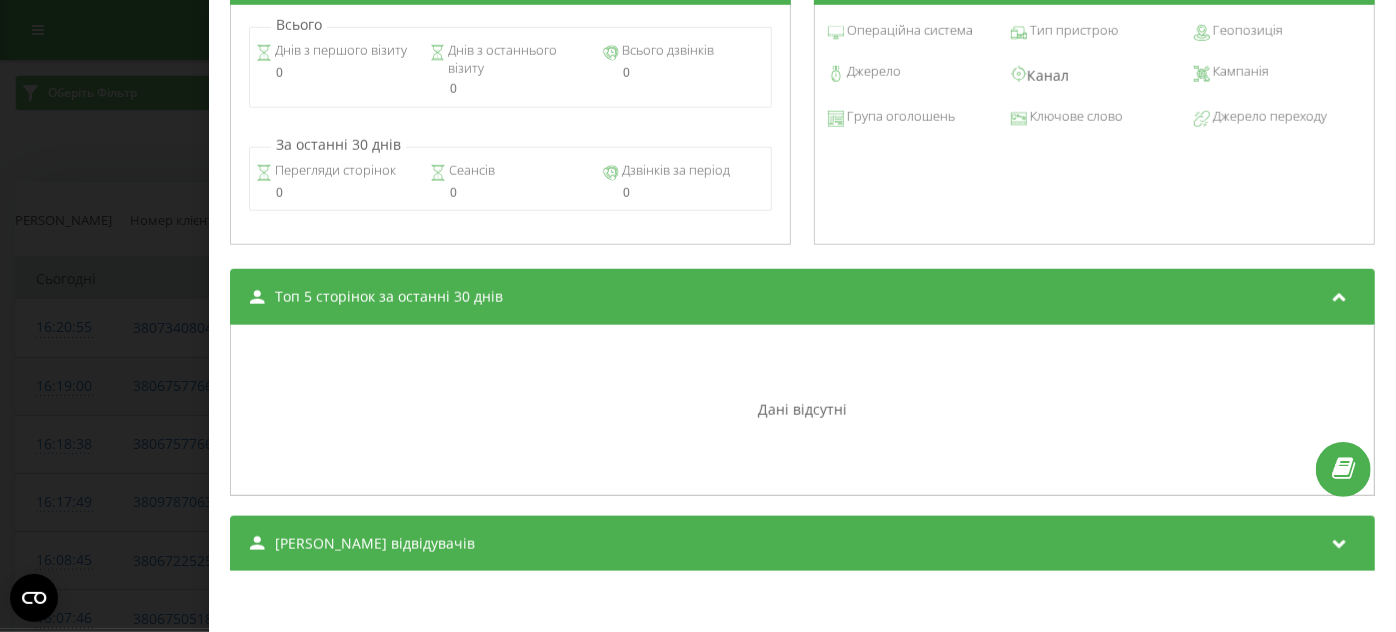 drag, startPoint x: 7, startPoint y: 381, endPoint x: 74, endPoint y: 370, distance: 67.89698 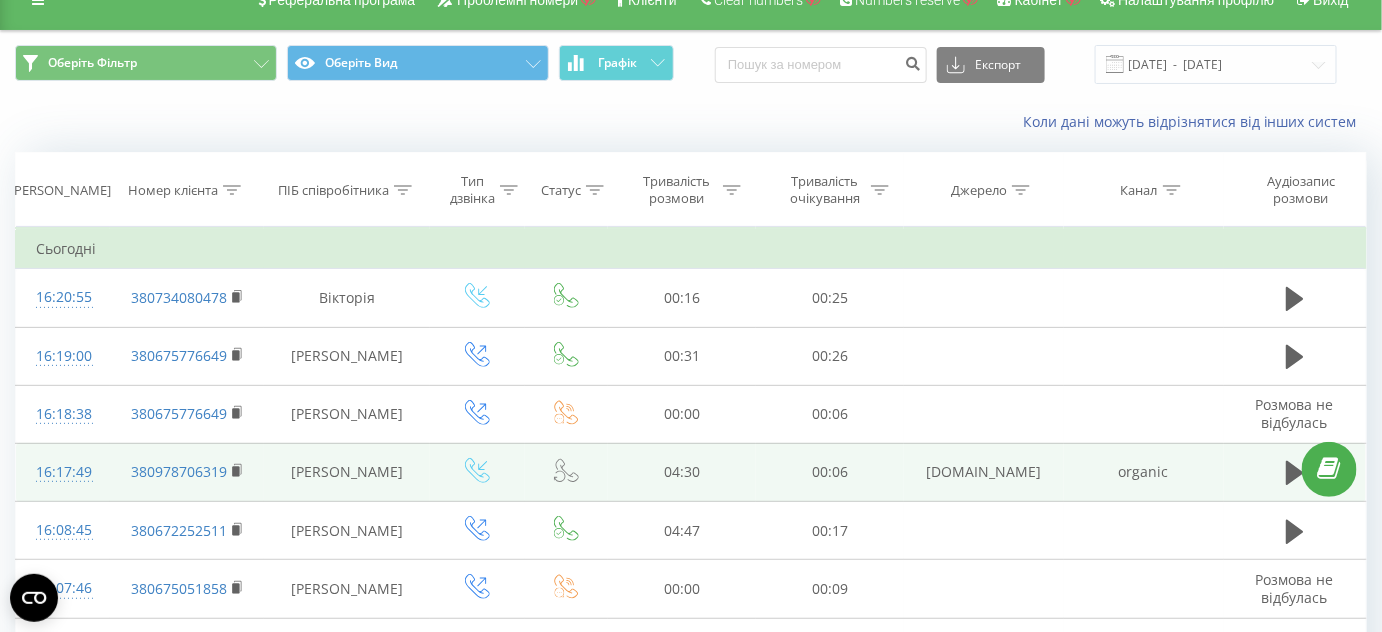 scroll, scrollTop: 0, scrollLeft: 0, axis: both 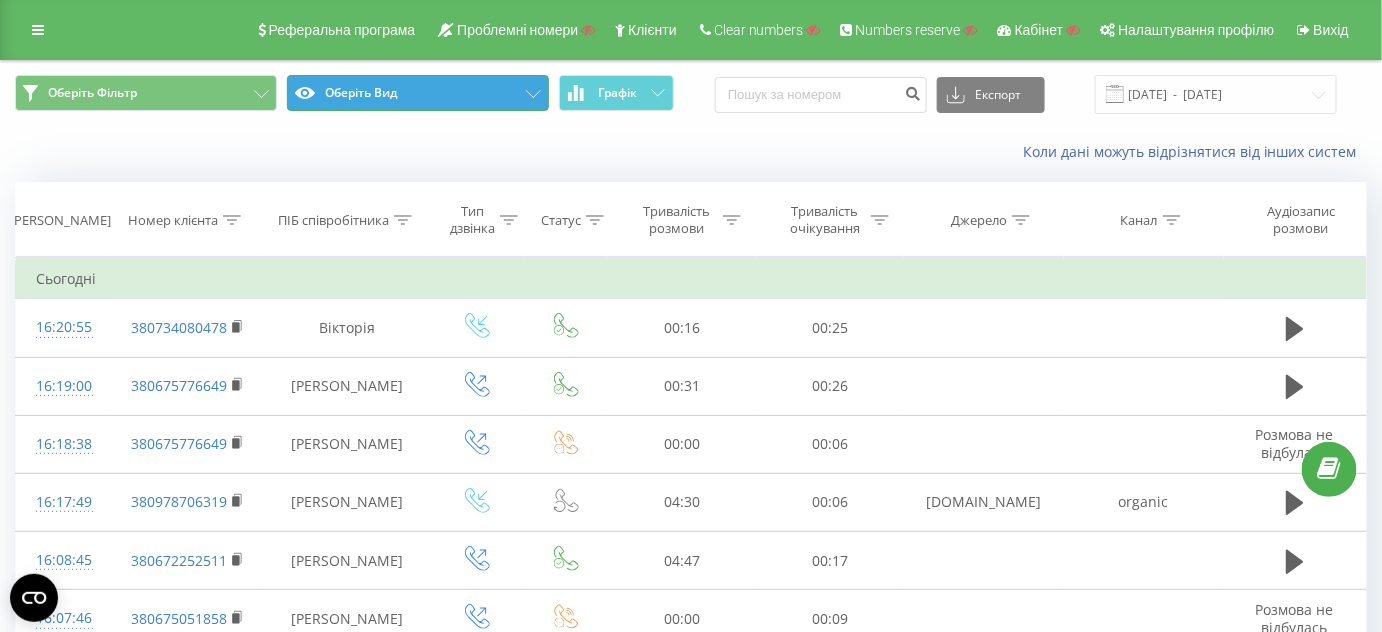 click on "Оберіть Вид" at bounding box center (418, 93) 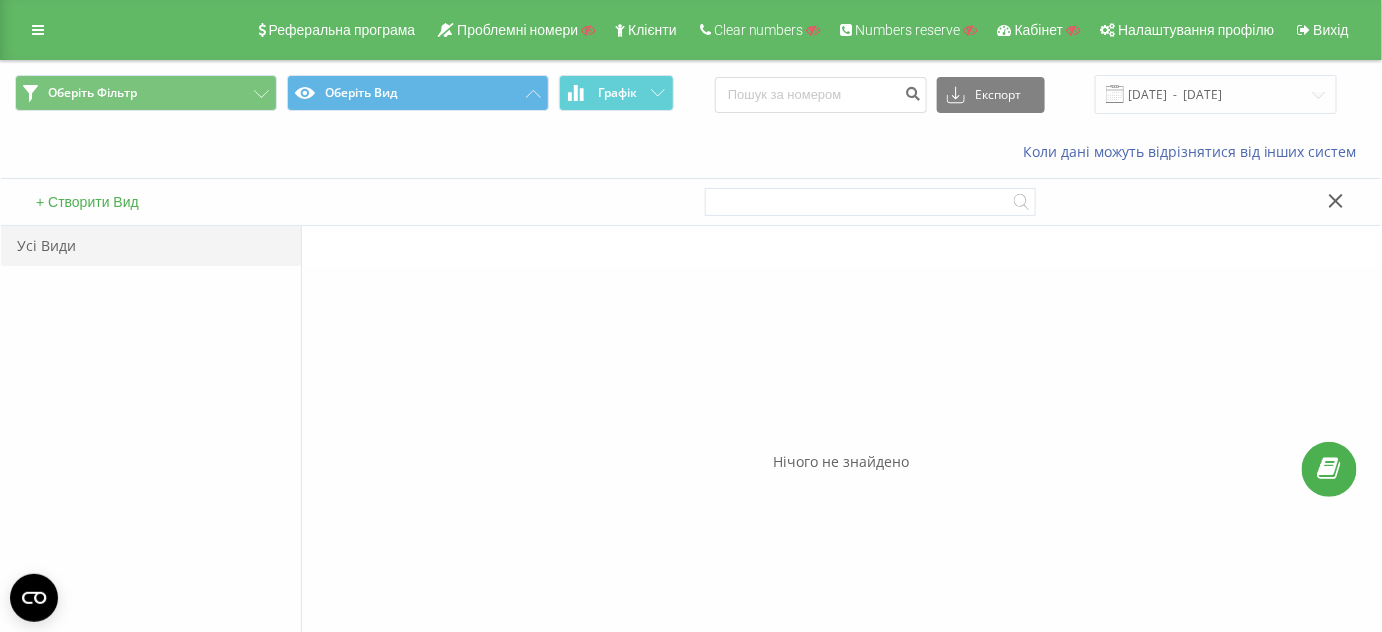 click on "+ Створити Вид" at bounding box center (87, 202) 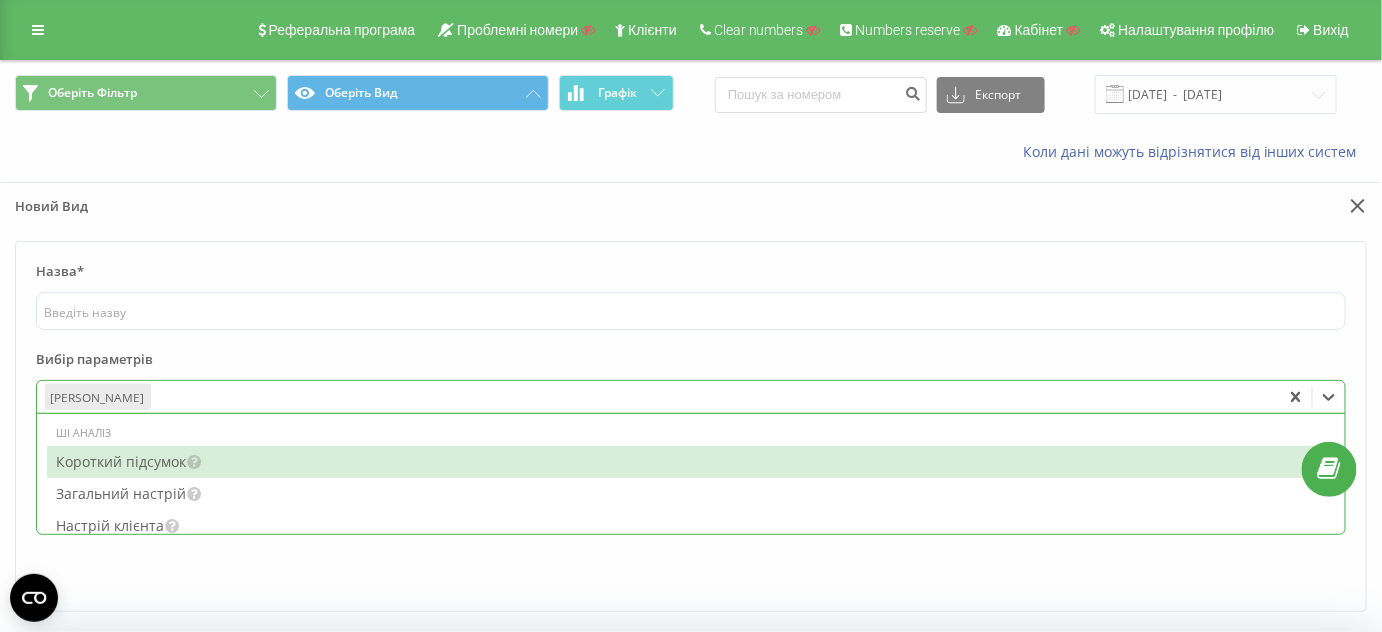 click at bounding box center [713, 397] 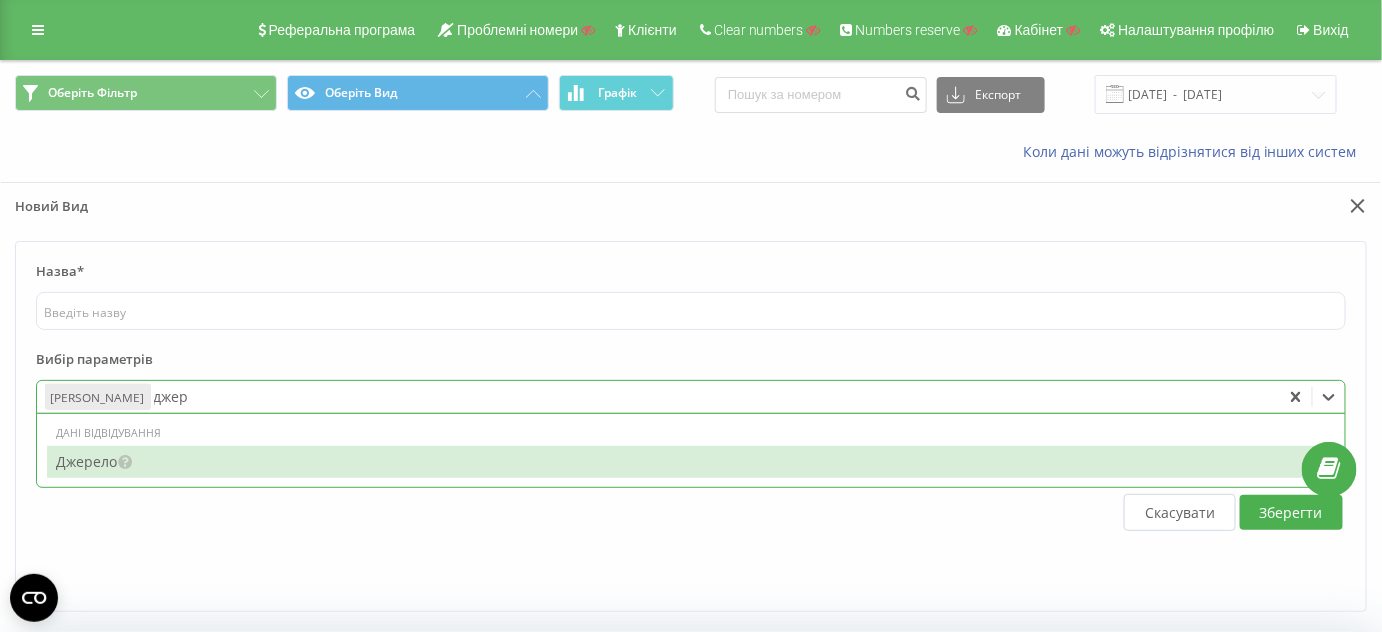 type on "джере" 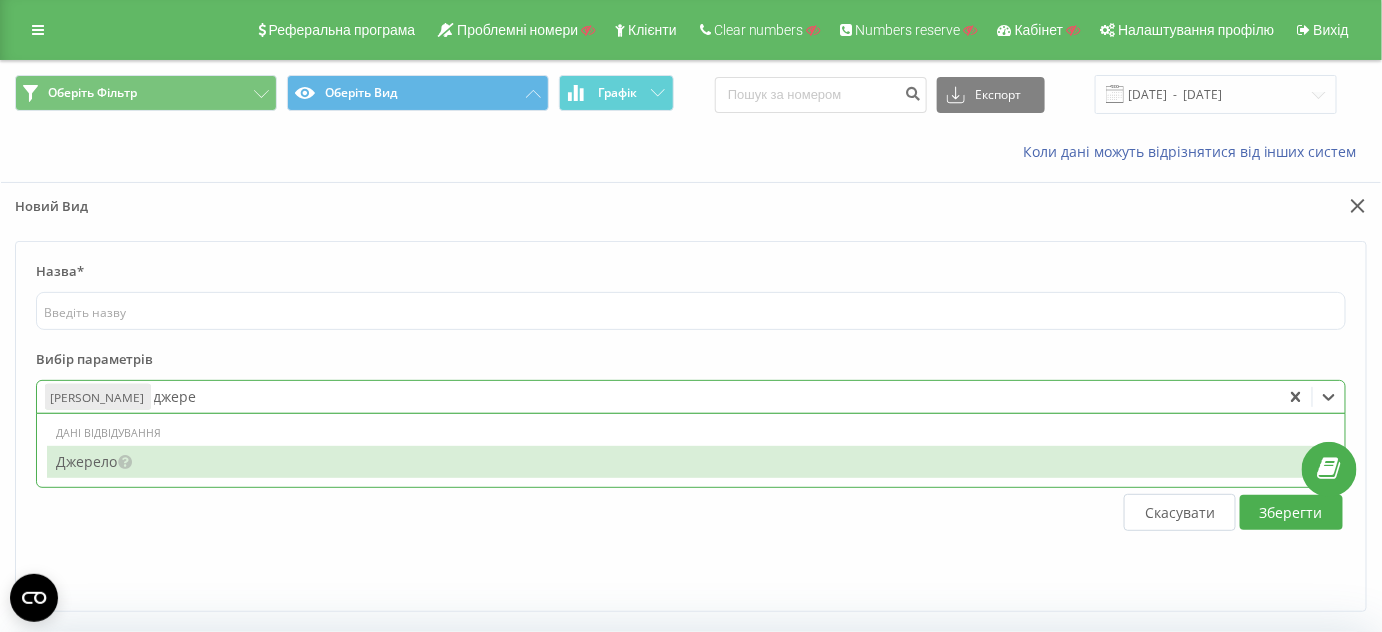 click on "Джерело" at bounding box center [696, 462] 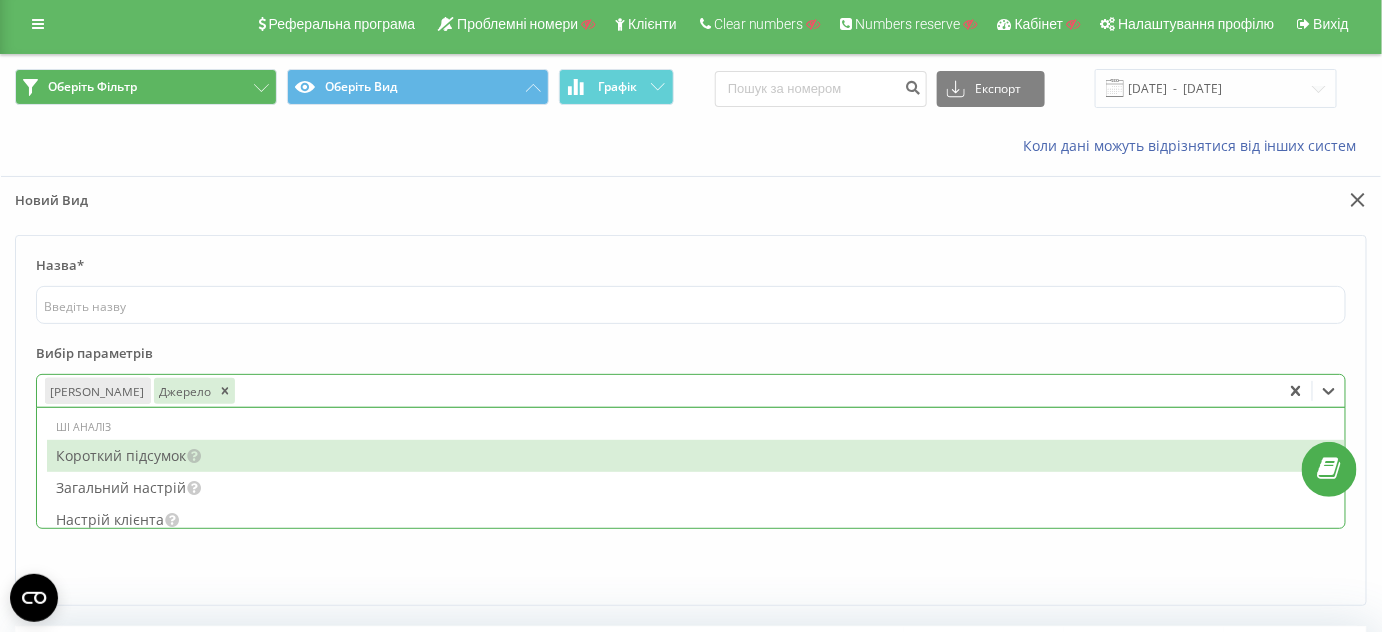 scroll, scrollTop: 0, scrollLeft: 0, axis: both 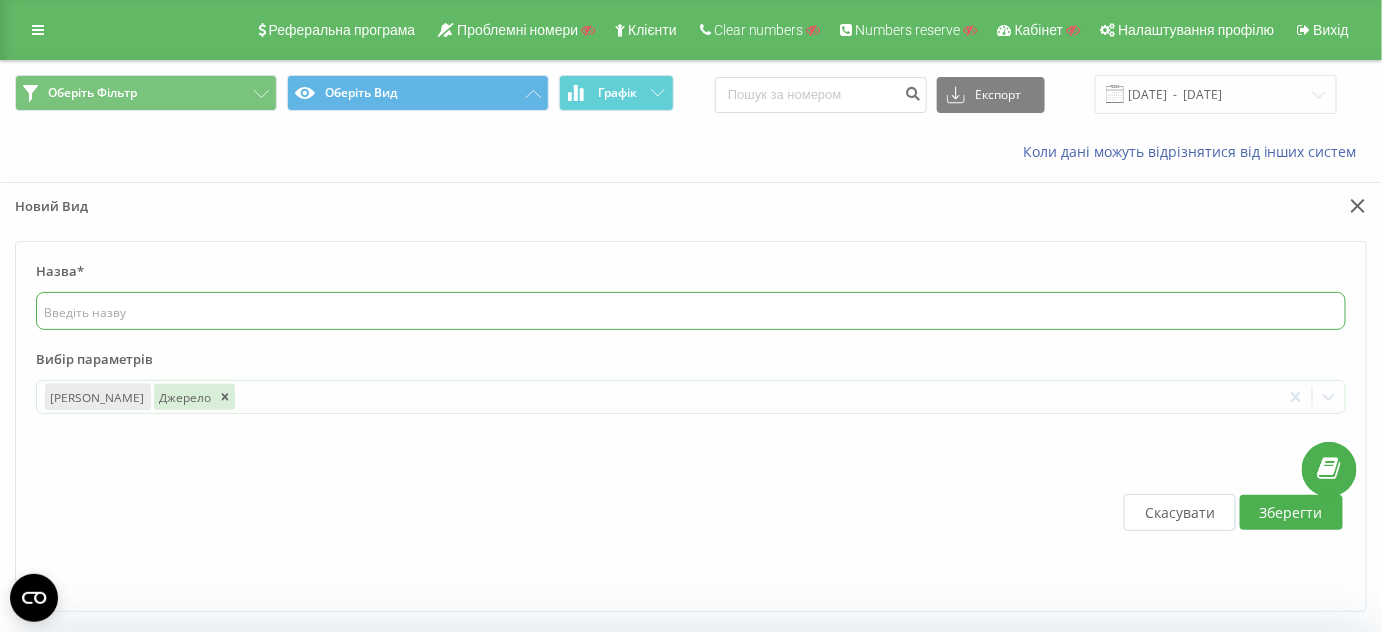 click at bounding box center (691, 311) 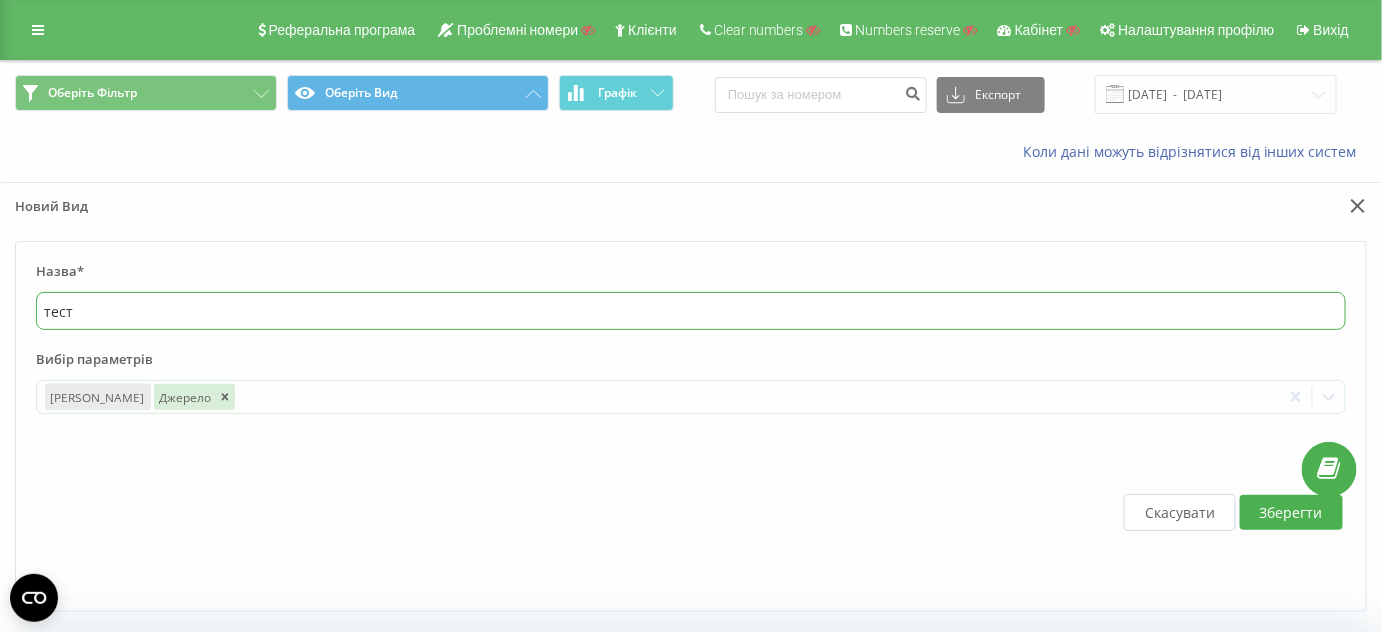 type on "тест" 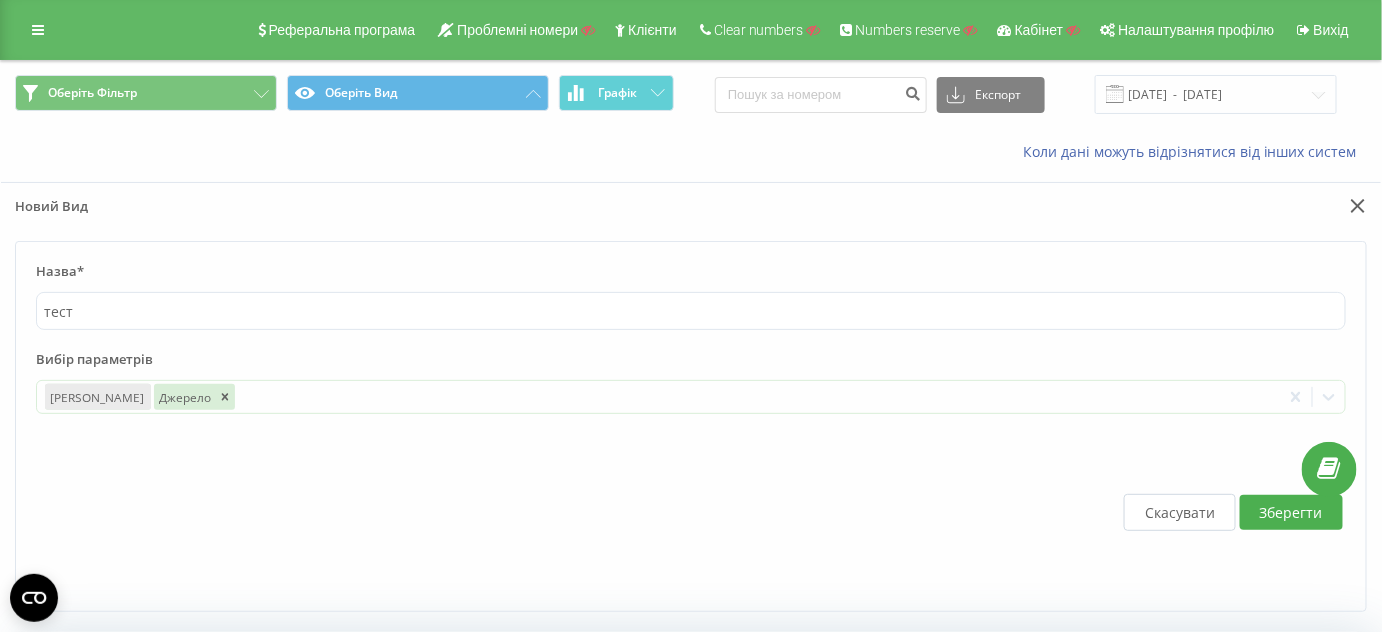 click on "Зберегти" at bounding box center [1291, 512] 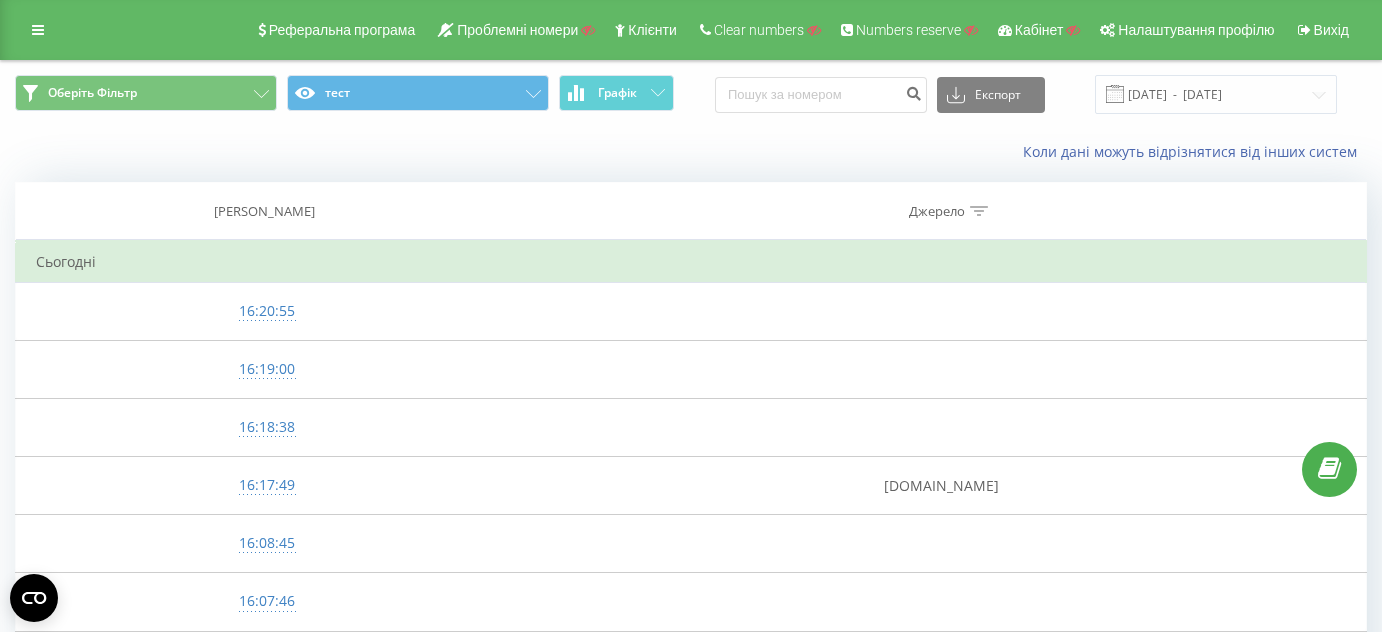 scroll, scrollTop: 0, scrollLeft: 0, axis: both 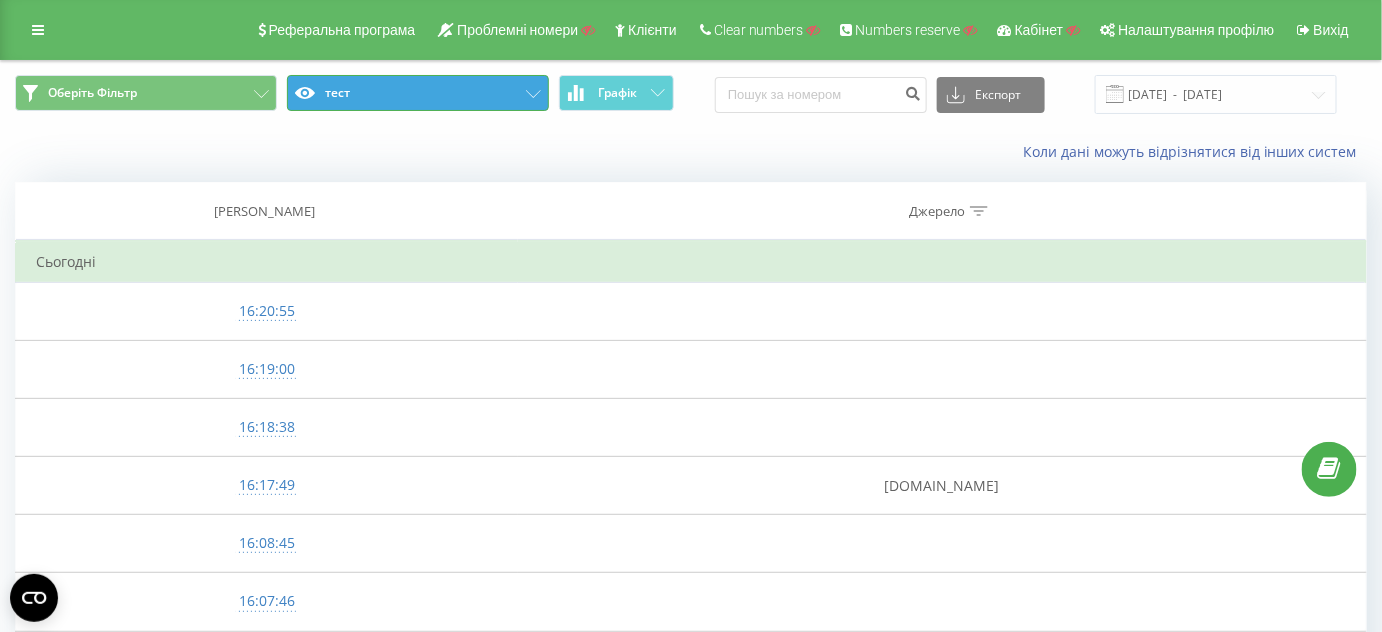 click on "тест" at bounding box center [418, 93] 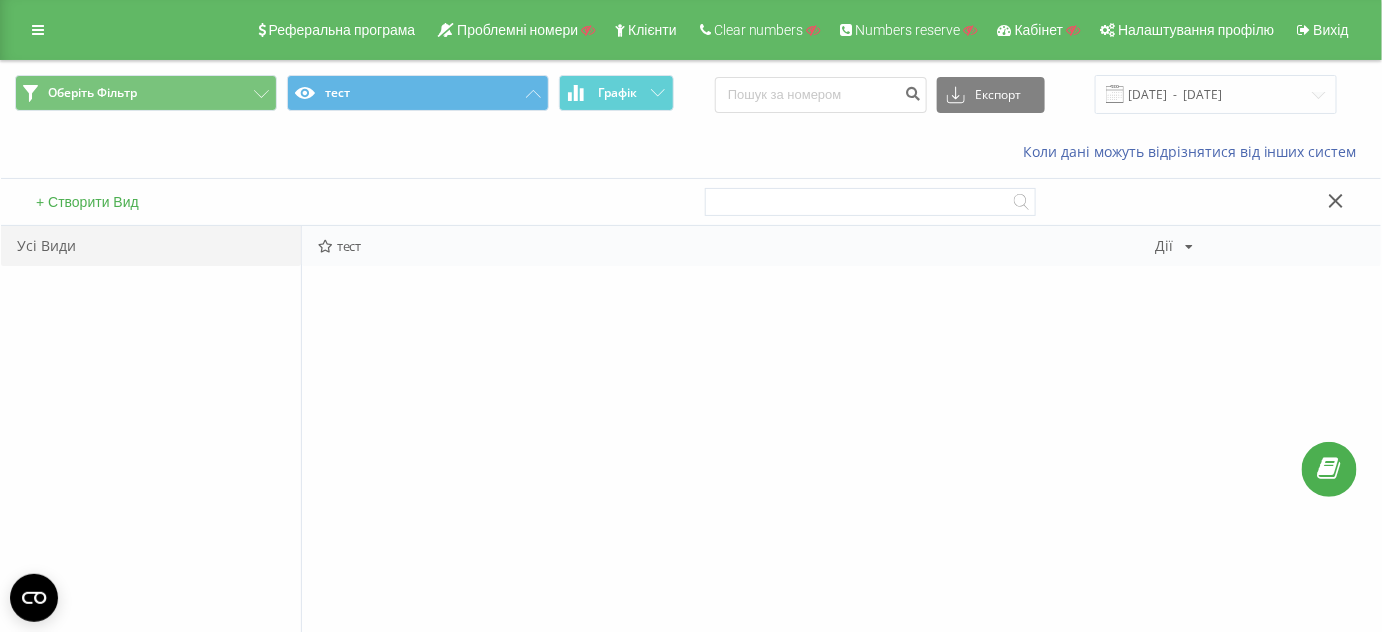 click on "Дії Редагувати Копіювати Видалити За замовчуванням Поділитися" at bounding box center [1175, 246] 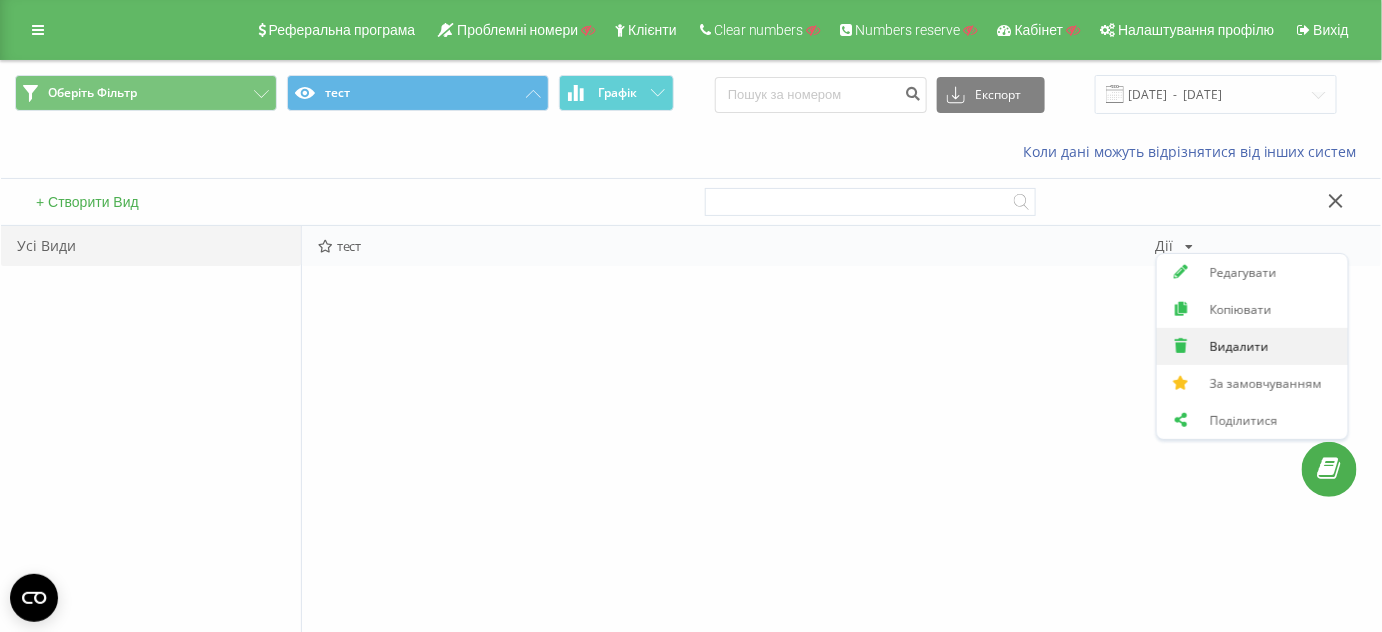 click on "Видалити" at bounding box center [1239, 346] 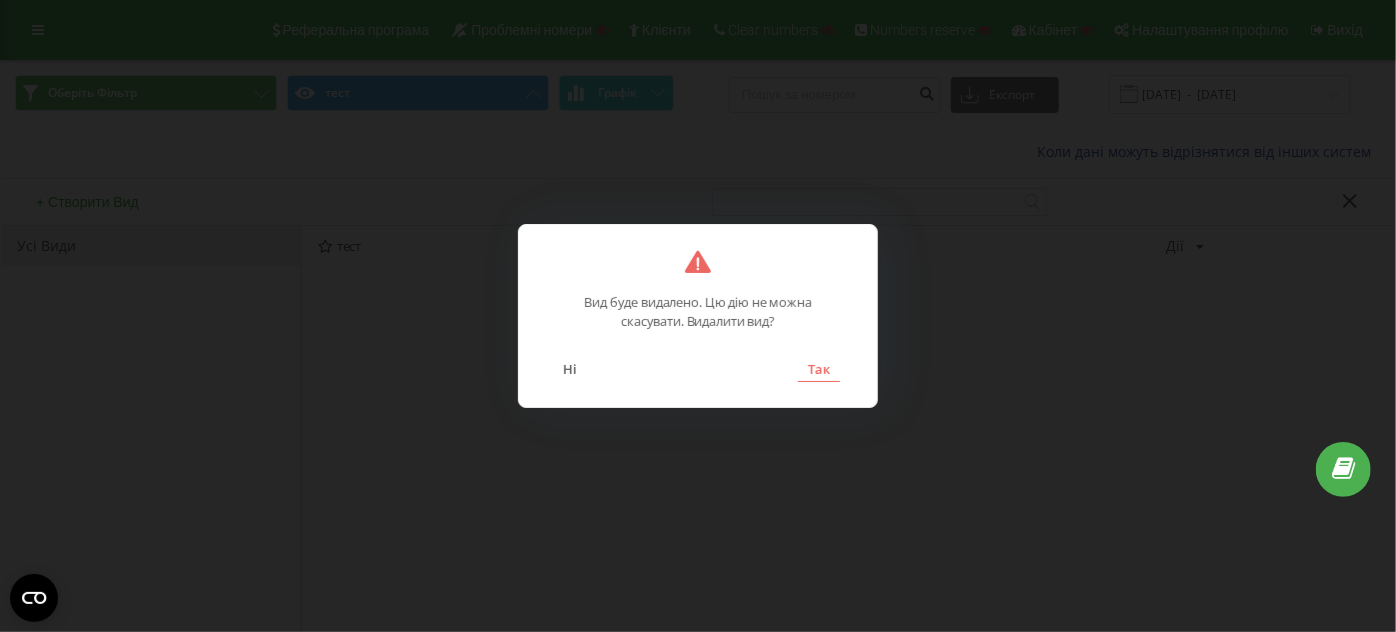 click on "Так" at bounding box center [819, 369] 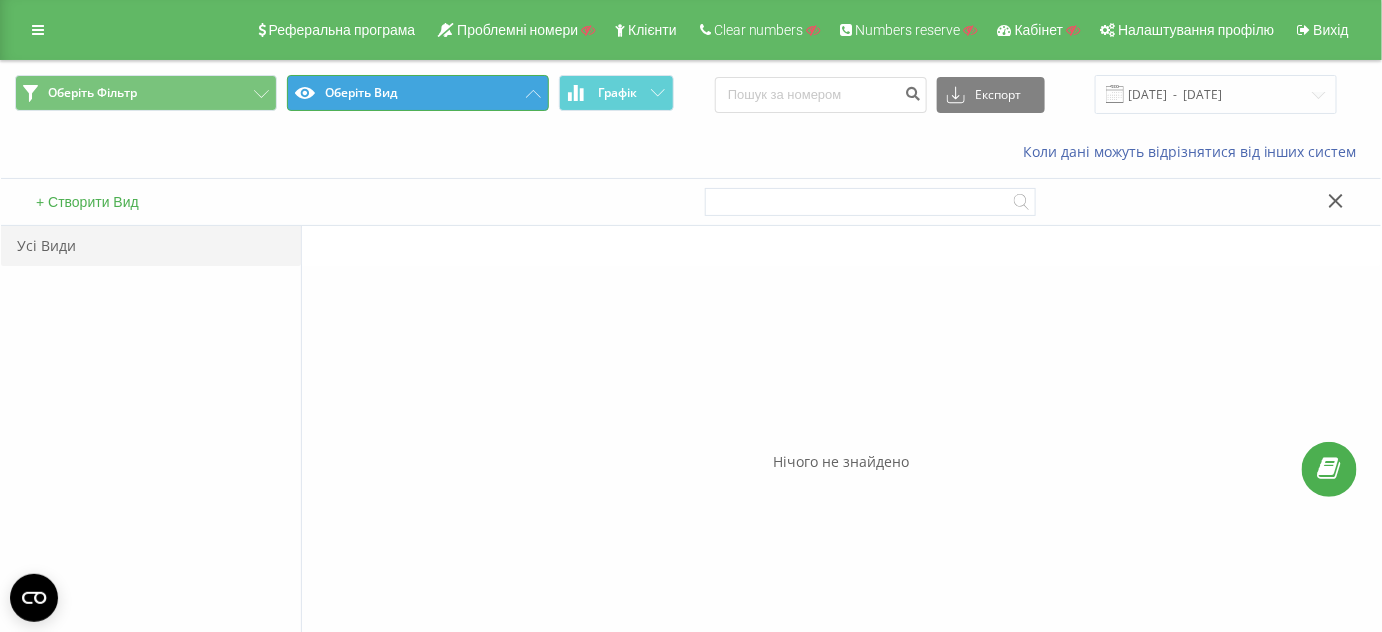 click on "Оберіть Вид" at bounding box center [418, 93] 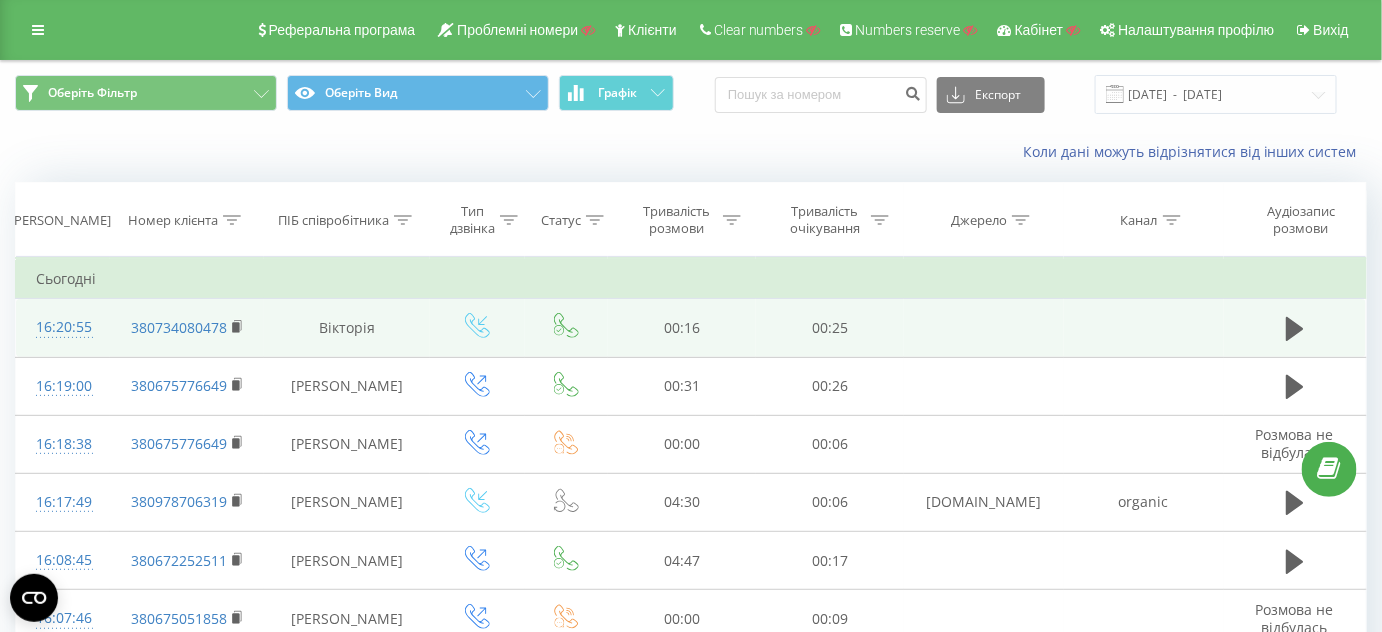 click on "16:20:55" at bounding box center (63, 327) 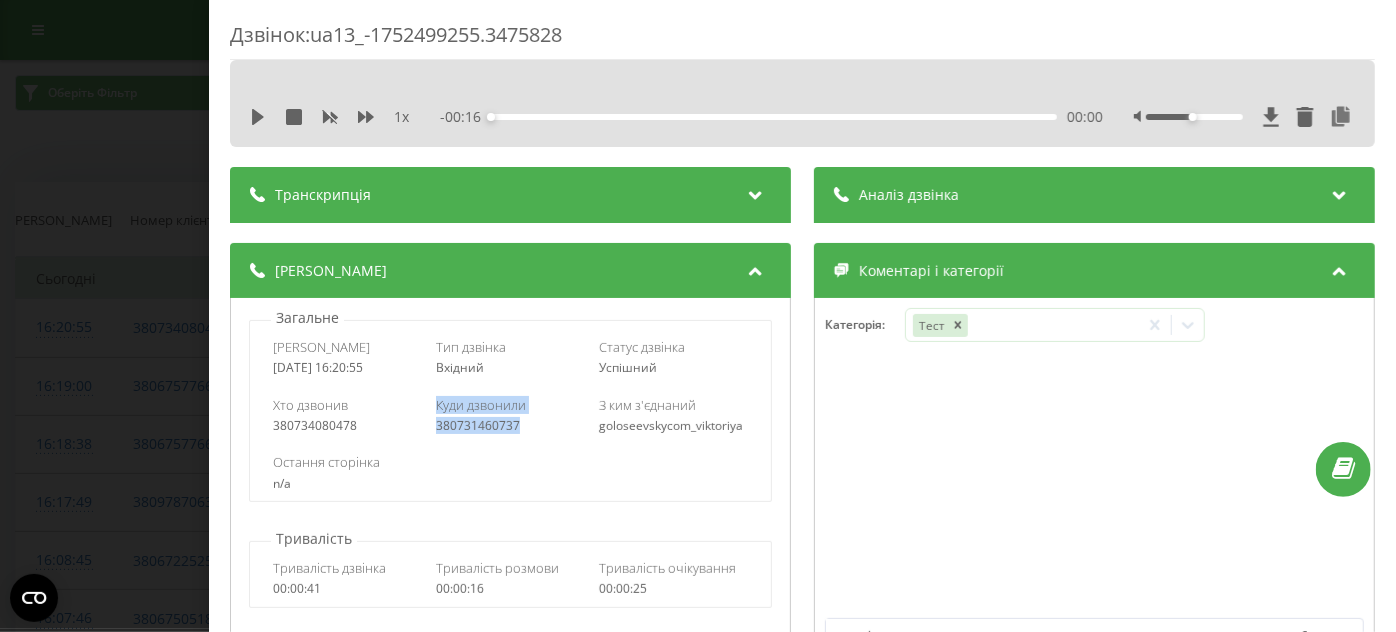 drag, startPoint x: 477, startPoint y: 431, endPoint x: 427, endPoint y: 420, distance: 51.1957 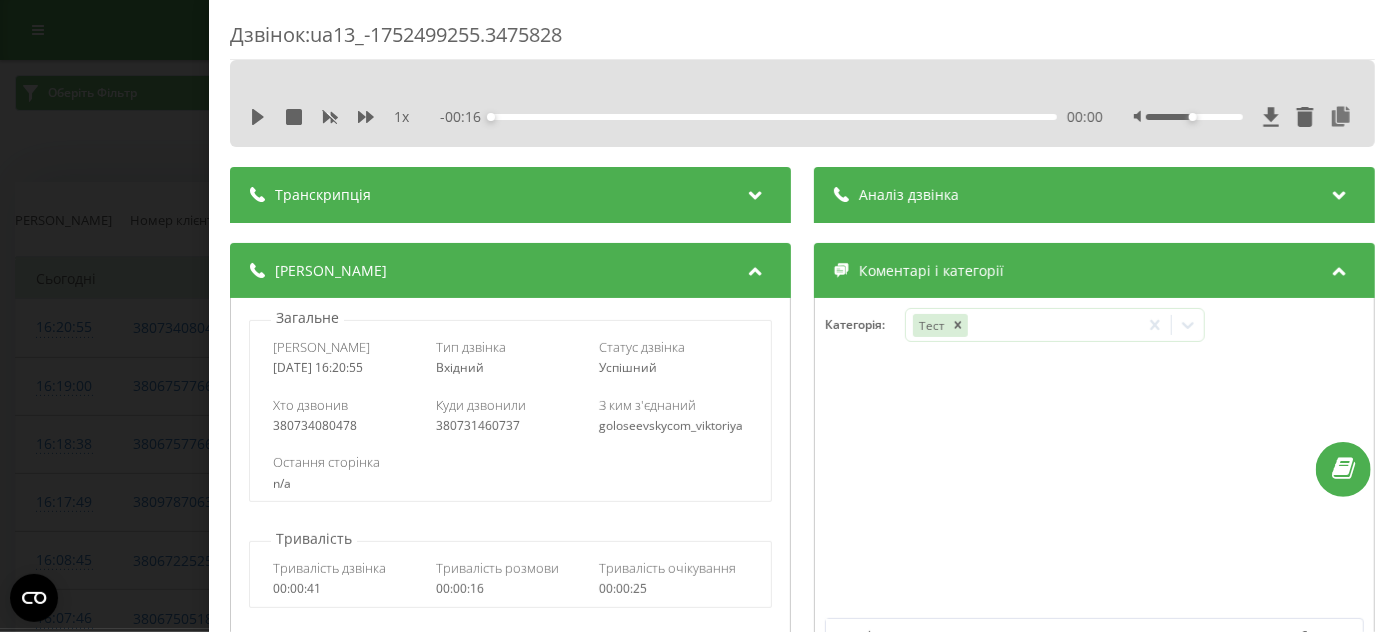 click on "Остання сторінка n/a" at bounding box center [510, 472] 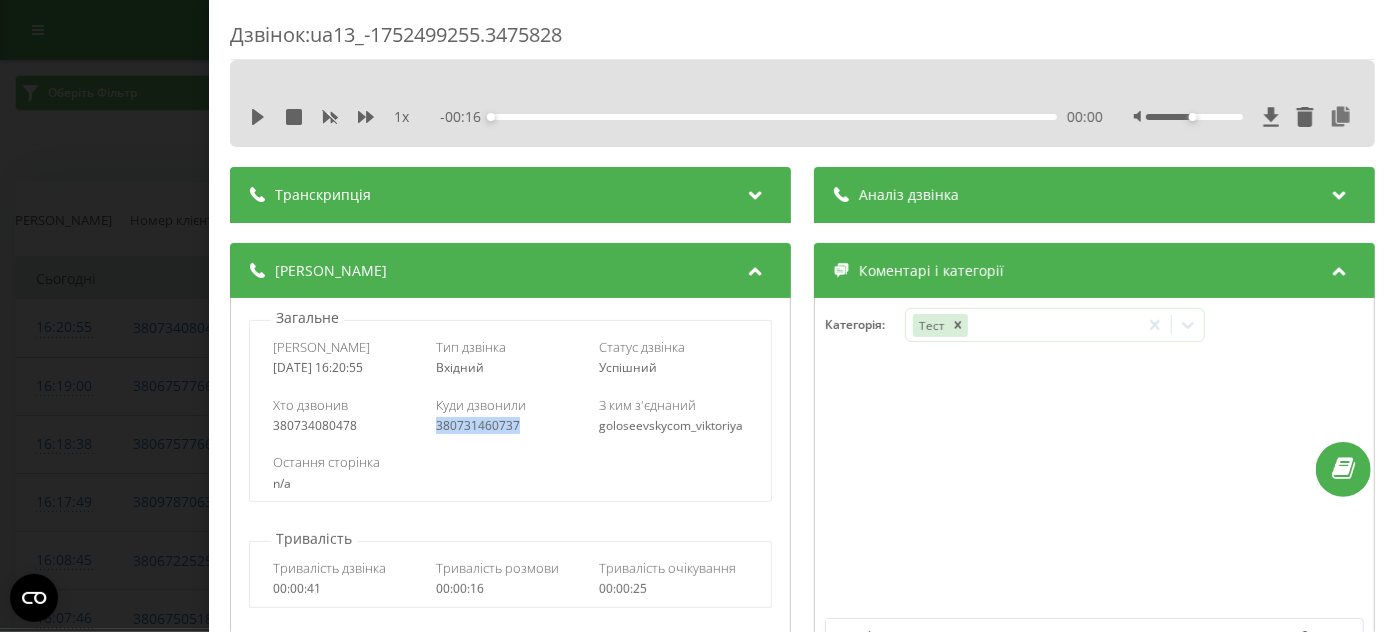 drag, startPoint x: 520, startPoint y: 426, endPoint x: 432, endPoint y: 424, distance: 88.02273 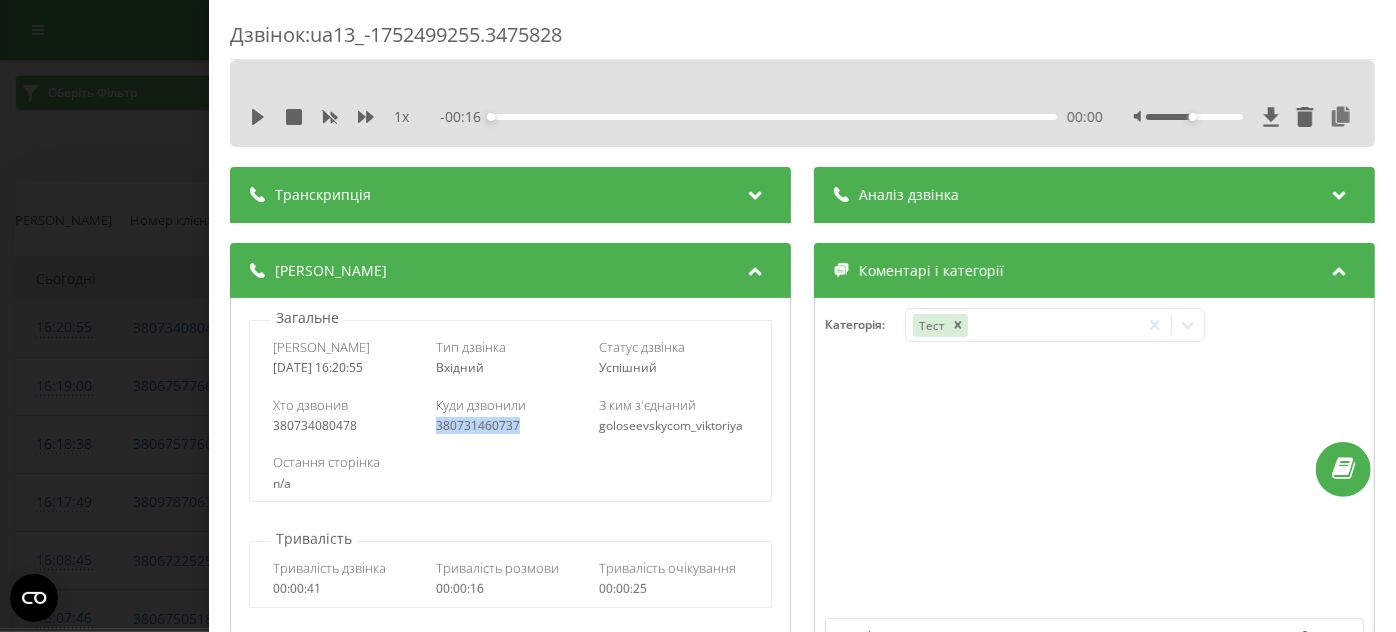 click on "Дзвінок :  ua13_-1752499255.3475828   1 x  - 00:16 00:00   00:00   Транскрипція Для AI-аналізу майбутніх дзвінків  налаштуйте та активуйте профіль на сторінці . Якщо профіль вже є і дзвінок відповідає його умовам, оновіть сторінку через 10 хвилин - AI аналізує поточний дзвінок. Аналіз дзвінка Для AI-аналізу майбутніх дзвінків  налаштуйте та активуйте профіль на сторінці . Якщо профіль вже є і дзвінок відповідає його умовам, оновіть сторінку через 10 хвилин - AI аналізує поточний дзвінок. Деталі дзвінка Загальне Дата дзвінка 2025-07-14 16:20:55 Тип дзвінка Вхідний Статус дзвінка Успішний 380734080478 :" at bounding box center (698, 316) 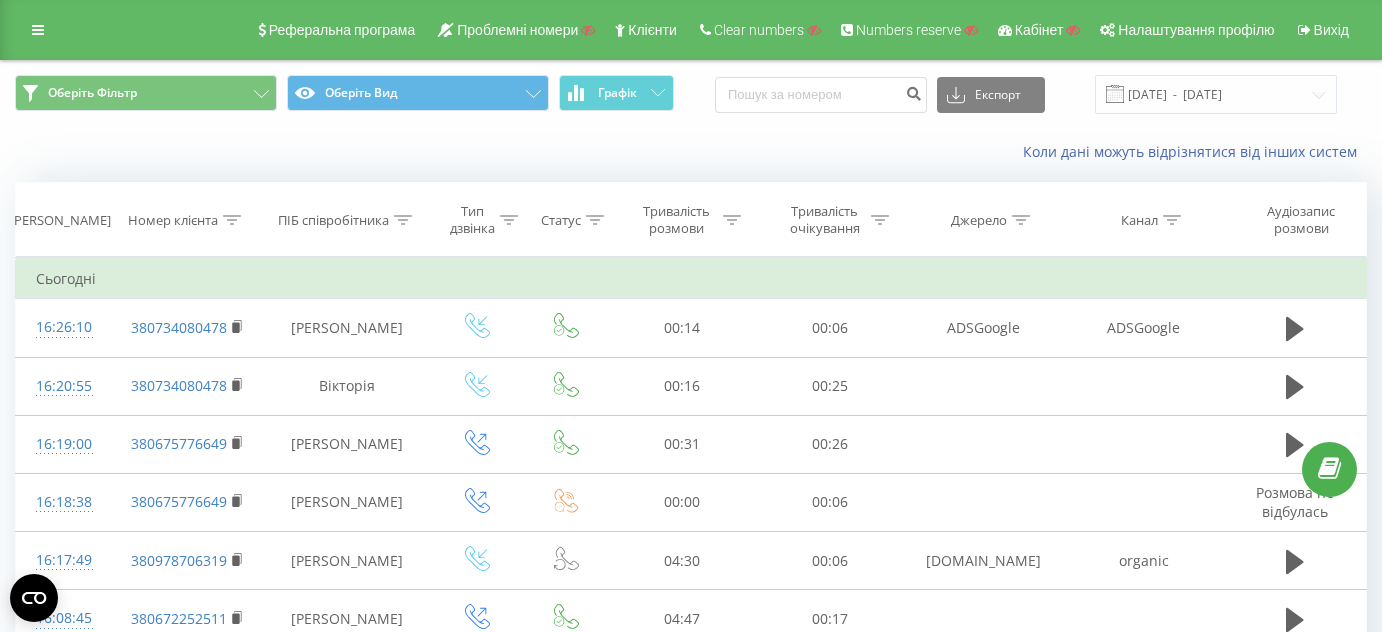 scroll, scrollTop: 0, scrollLeft: 0, axis: both 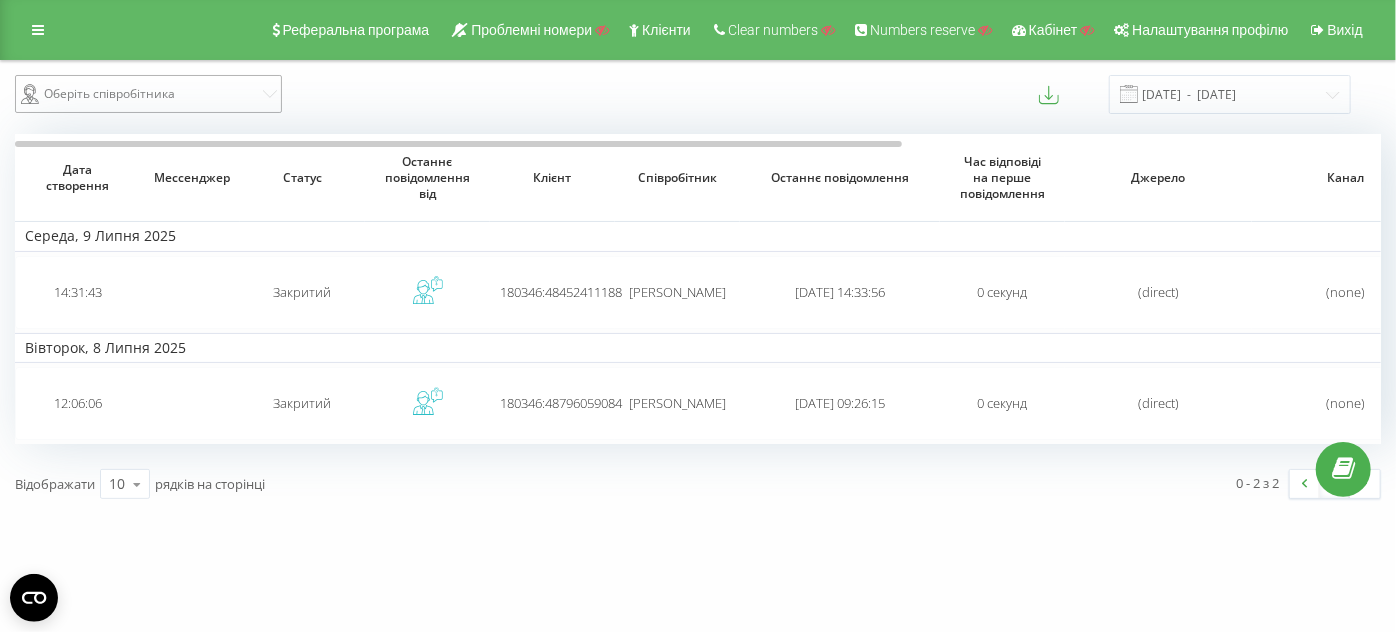 click on "Оберіть співробітника" at bounding box center (140, 94) 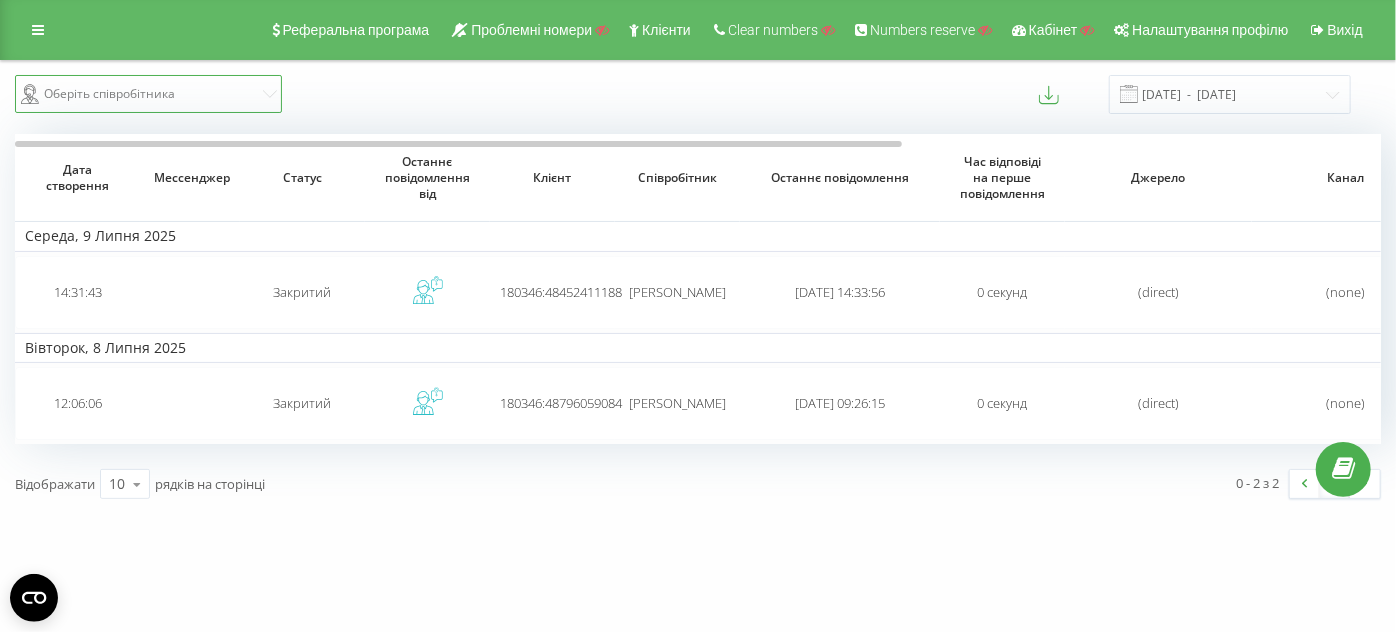 click on "Оберіть співробітника" at bounding box center (140, 94) 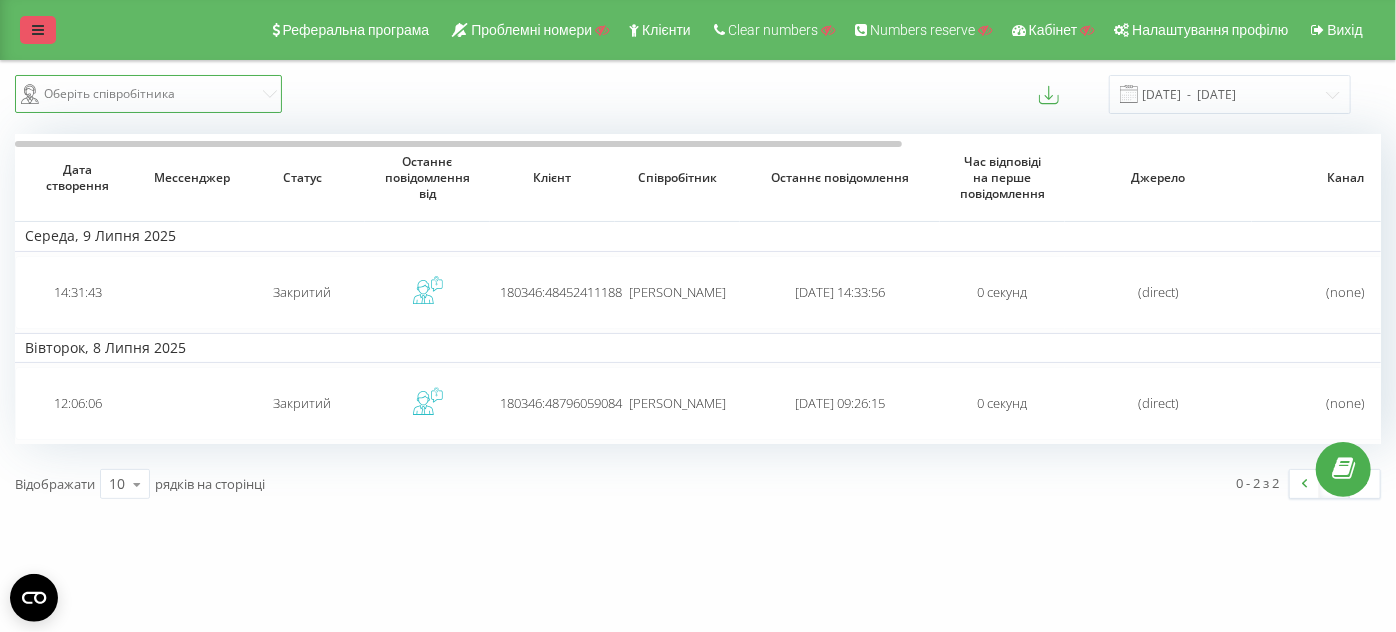 click at bounding box center (38, 30) 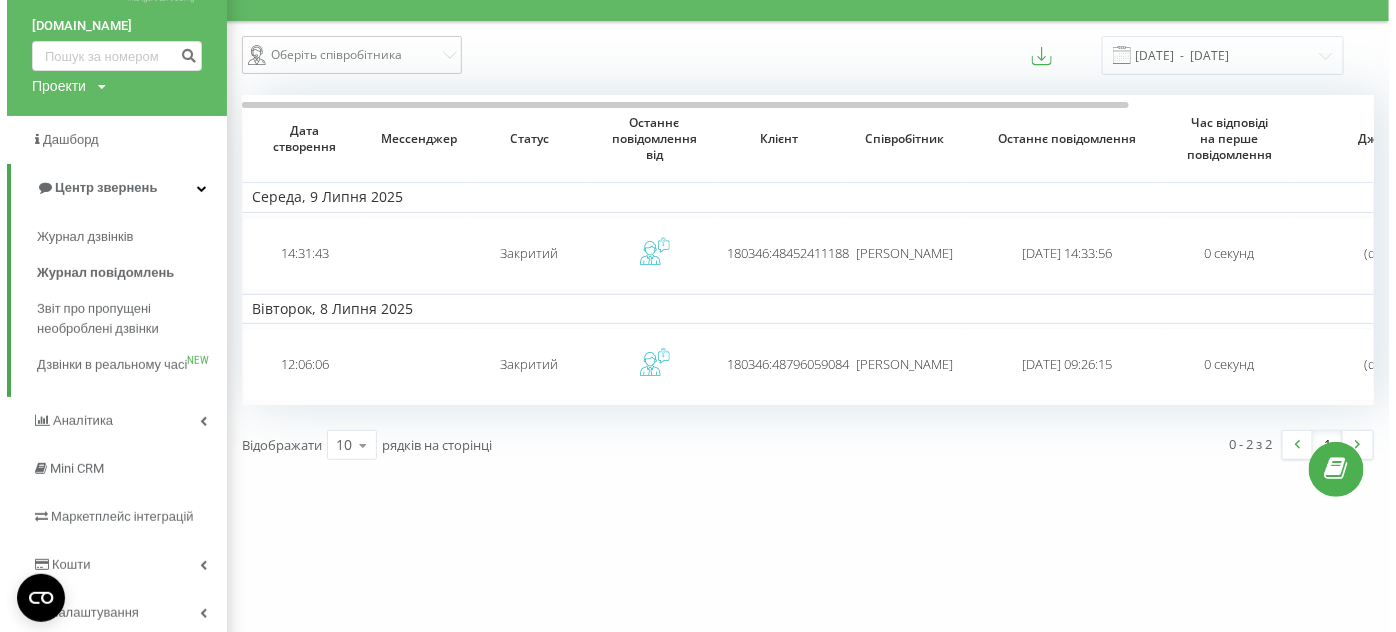 scroll, scrollTop: 90, scrollLeft: 0, axis: vertical 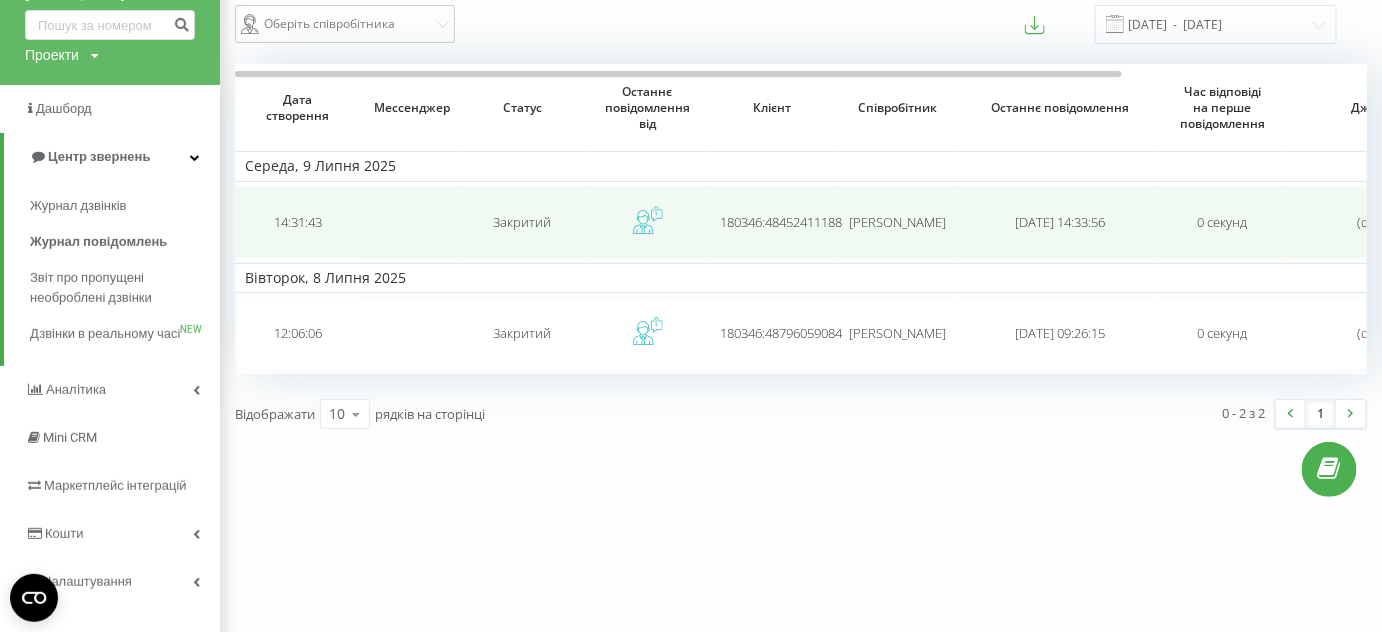 click at bounding box center [647, 222] 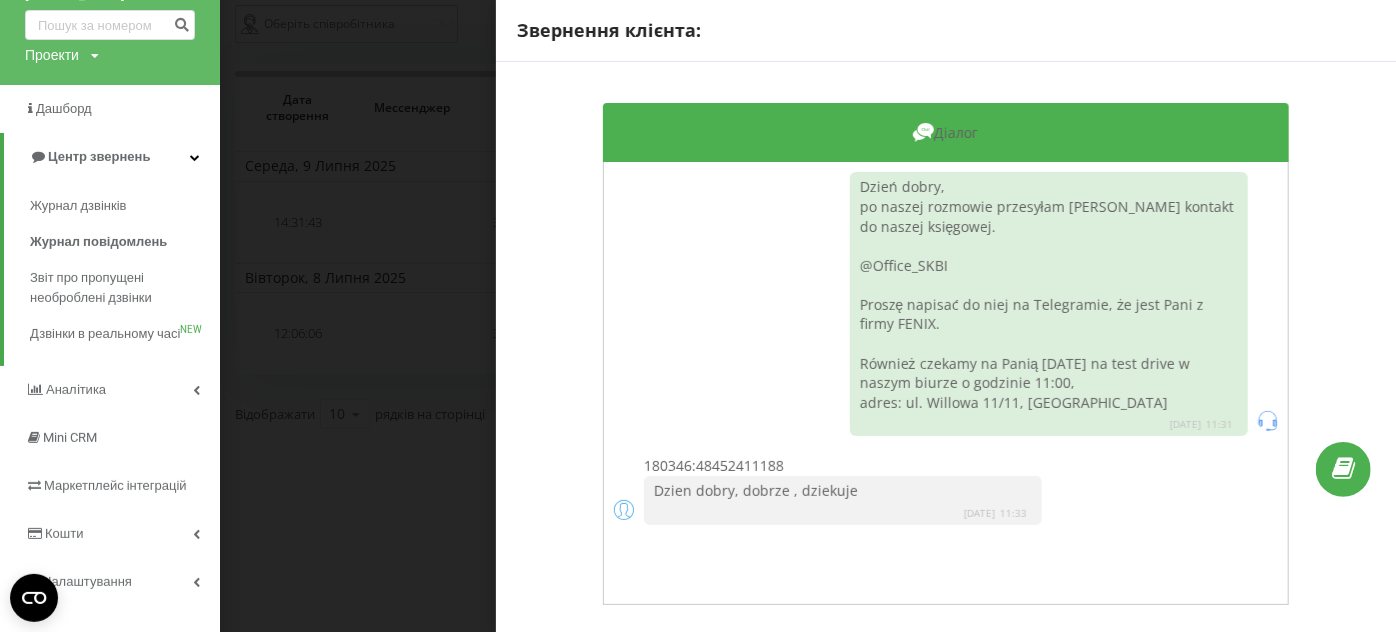 scroll, scrollTop: 13, scrollLeft: 0, axis: vertical 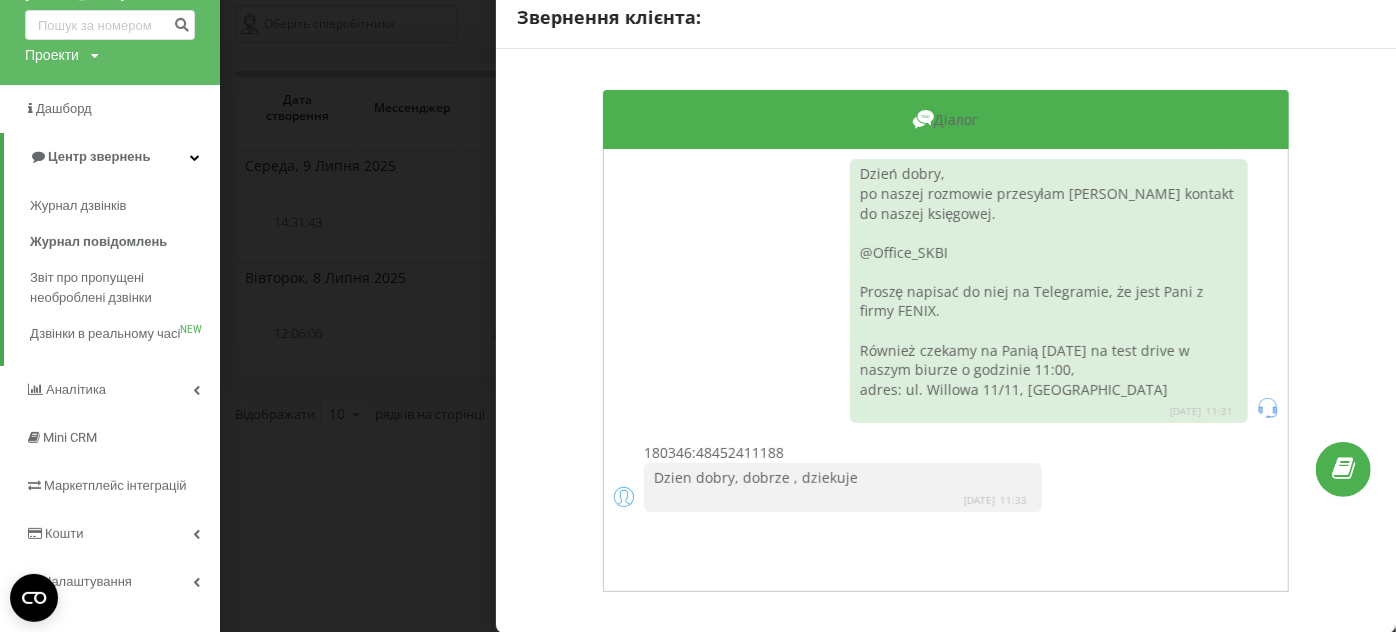 click on "Звернення клієнта:    Діалог Dzień dobry,
po naszej rozmowie przesyłam Pani kontakt do naszej księgowej.
@Office_SKBI
Proszę napisać do niej na Telegramie, że jest Pani z firmy FENIX.
Również czekamy na Panią [DATE] na test drive w naszym biurze o godzinie 11:00,
adres: ul. Willowa 11/11, GoldenRay [DATE] 11:31 180346:48452411188 Dzien dobry, dobrze , dziekuje [DATE] 11:33" at bounding box center (698, 316) 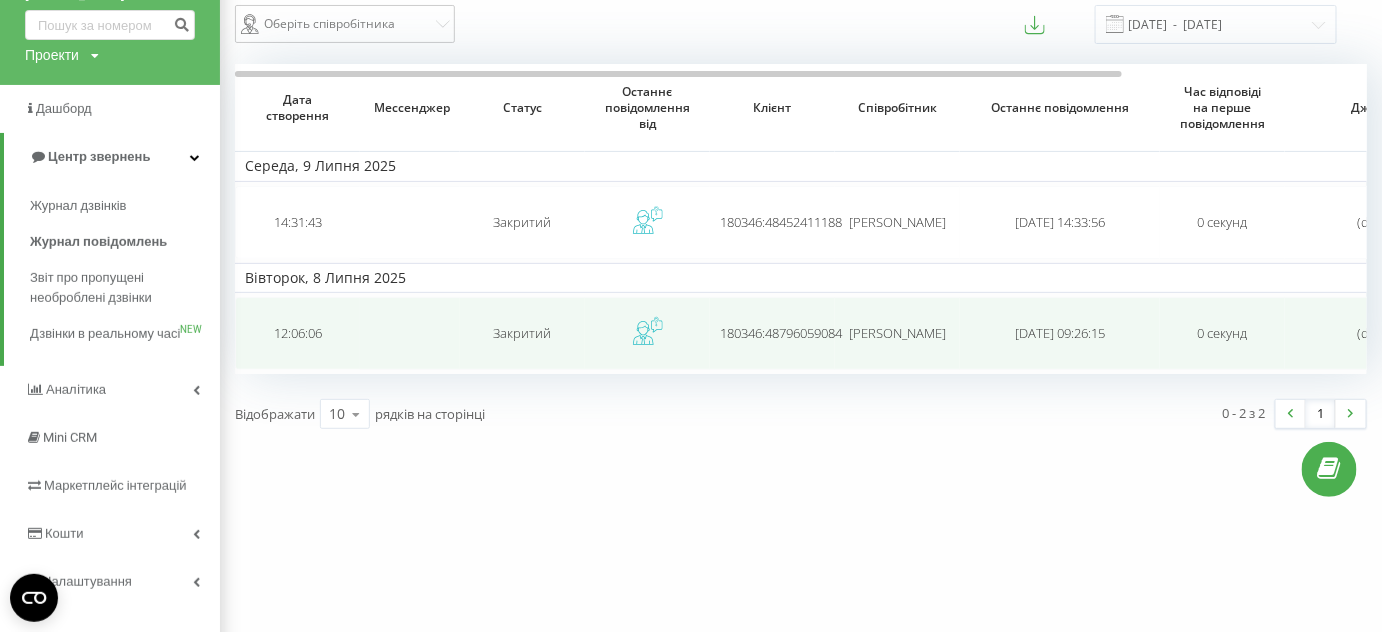 click on "Закритий" at bounding box center [523, 333] 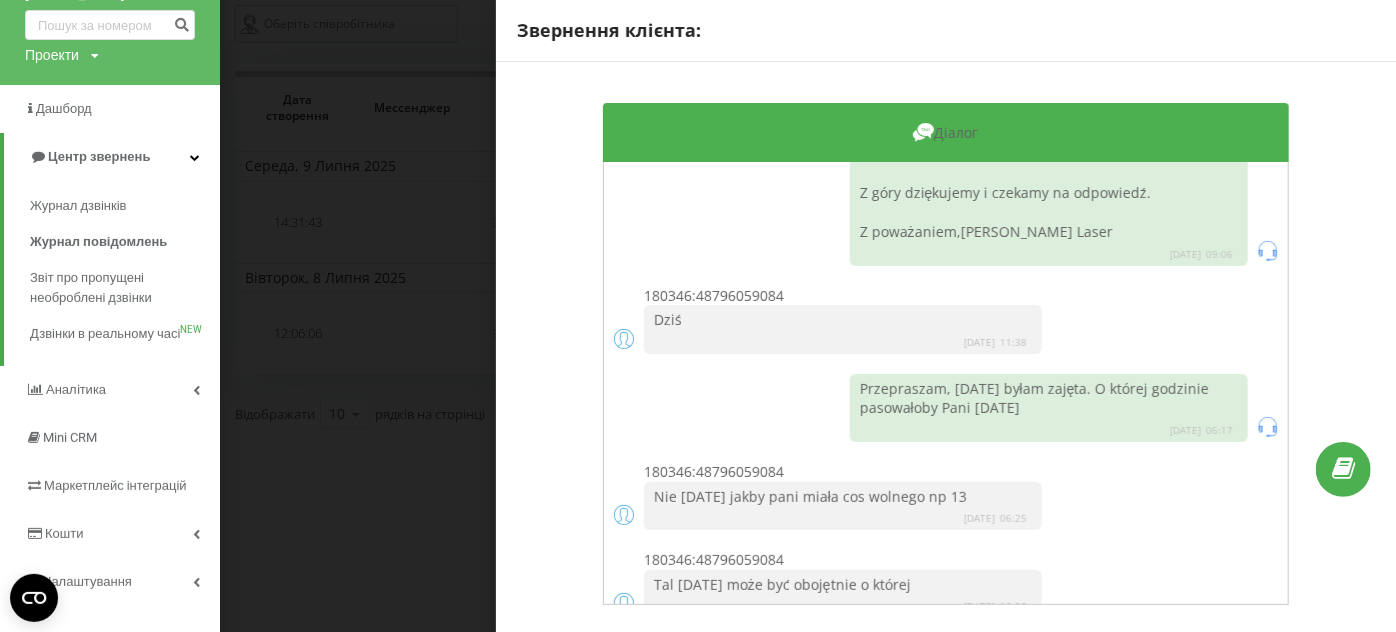 scroll, scrollTop: 234, scrollLeft: 0, axis: vertical 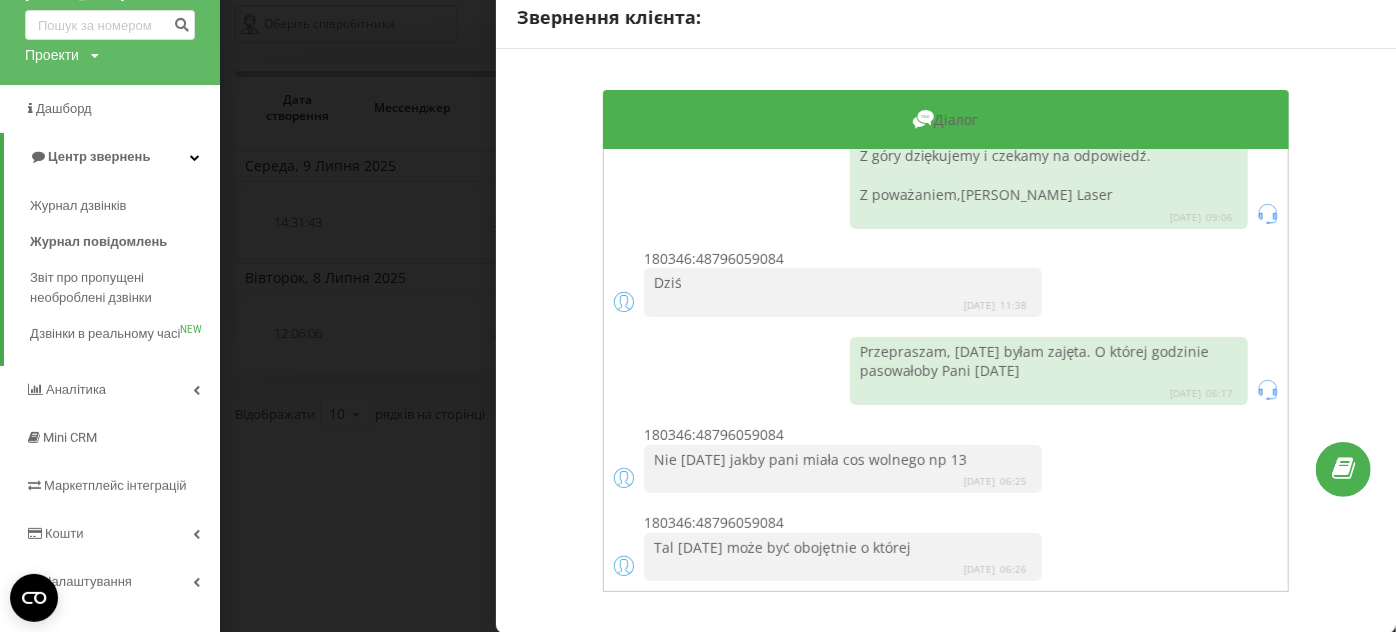 click on "Звернення клієнта:    Діалог Dzień dobry,[PERSON_NAME]
Z tej strony firma FENIX Laser.
Otrzymaliśmy od Pani formularz dotyczący konsultacji w sprawie rozpoczęcia działalności w branży kosmetycznej.
Czy mogłaby Pani poinformować, kiedy byłoby możliwe wykonanie do Pani krótkiego telefonu w tej sprawie?
Z góry dziękujemy i czekamy na odpowiedź.
Z poważaniem,[PERSON_NAME] Laser [DATE] 09:06 180346:48796059084 [DATE] [DATE] 11:38 Przepraszam, [DATE] byłam zajęta. O której godzinie pasowałoby Pani [DATE] [DATE] 06:17 180346:48796059084 Nie [DATE] jakby pani miała cos wolnego np 13 [DATE] 06:25 180346:48796059084 Tal [DATE] może być obojętnie o której [DATE] 06:26" at bounding box center (698, 316) 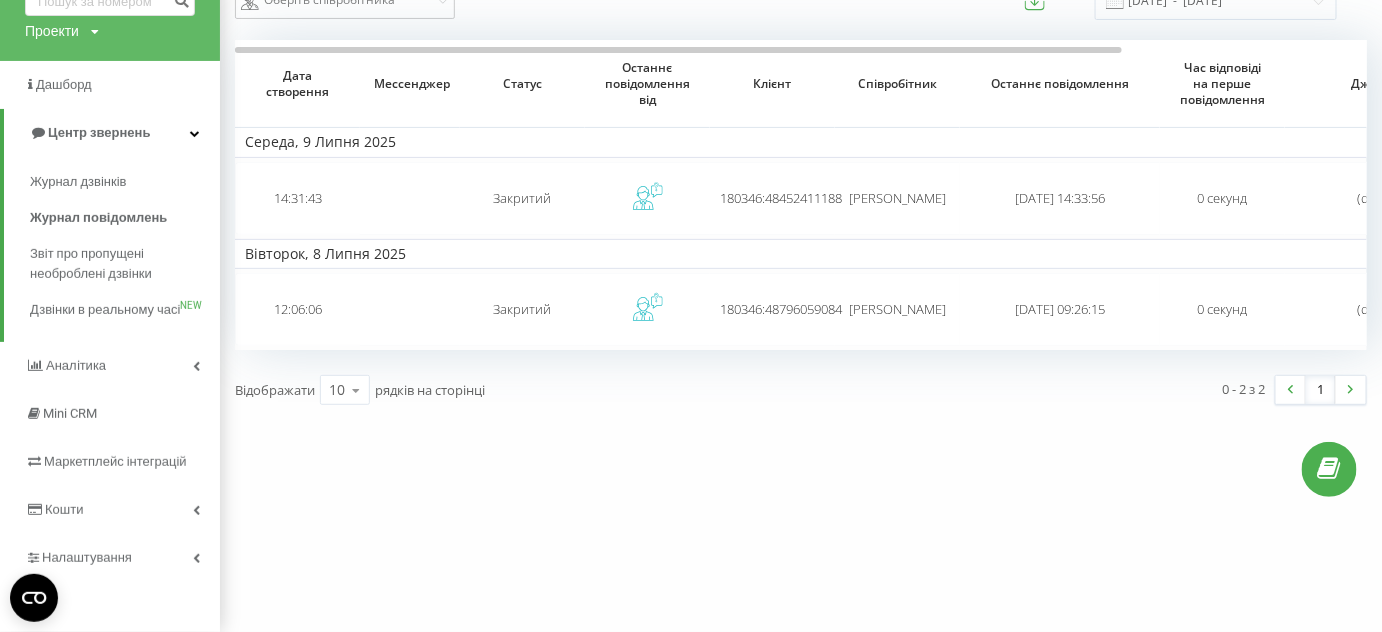 scroll, scrollTop: 0, scrollLeft: 0, axis: both 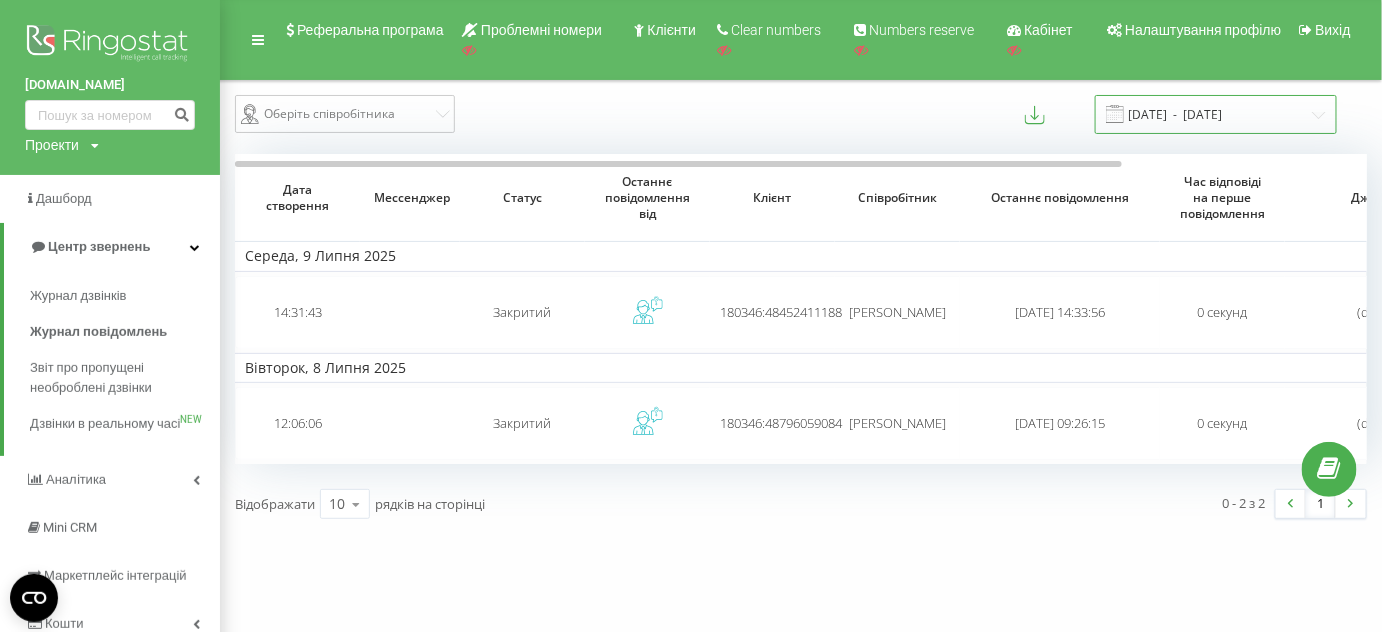 click on "[DATE]  -  [DATE]" at bounding box center [1216, 114] 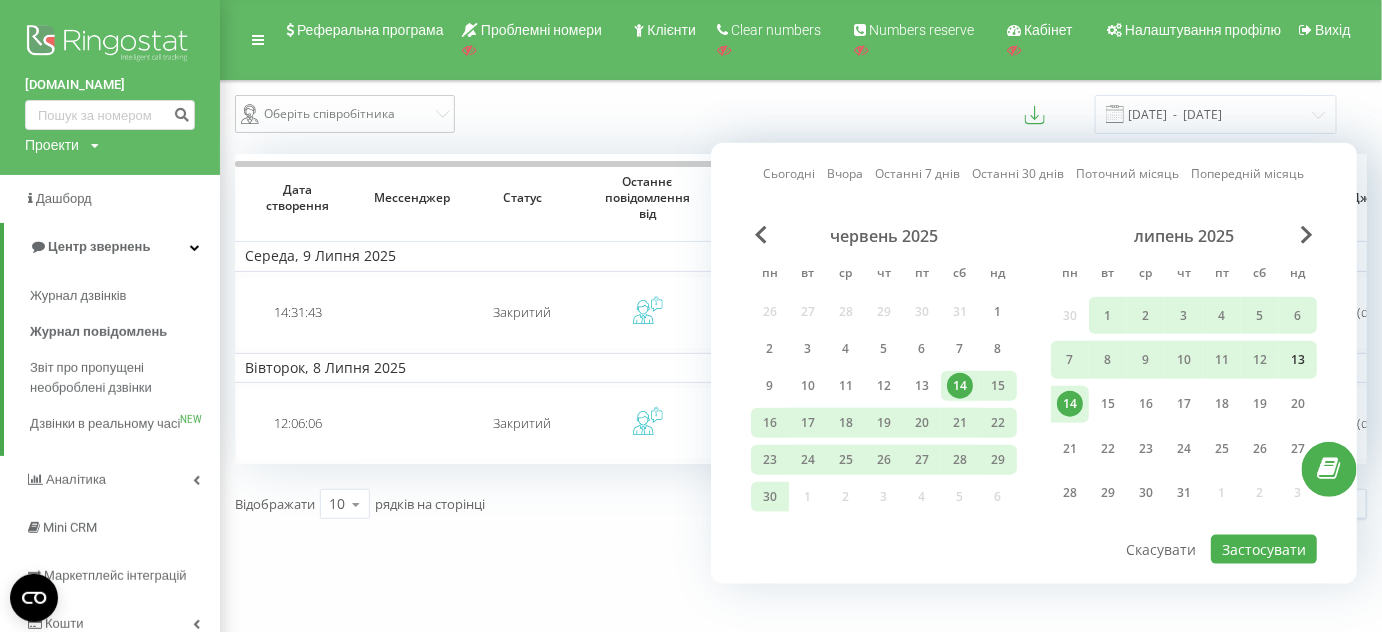 click on "13" at bounding box center [1298, 360] 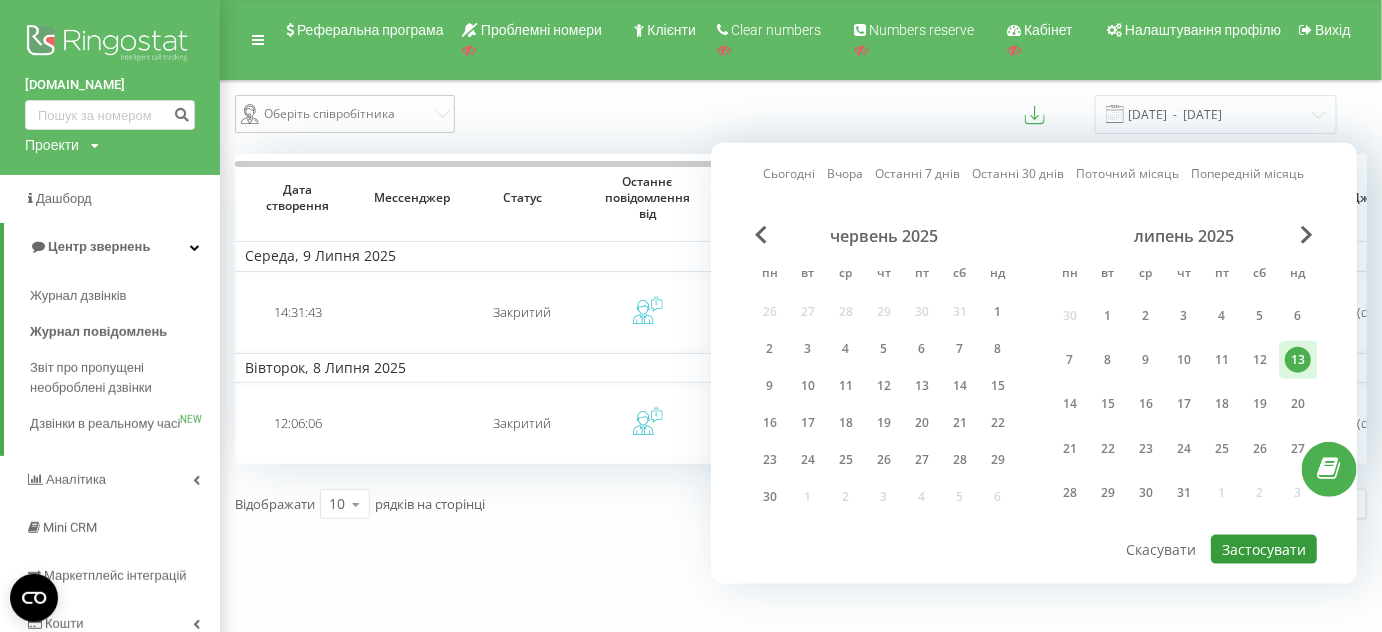 drag, startPoint x: 1284, startPoint y: 546, endPoint x: 1277, endPoint y: 477, distance: 69.354164 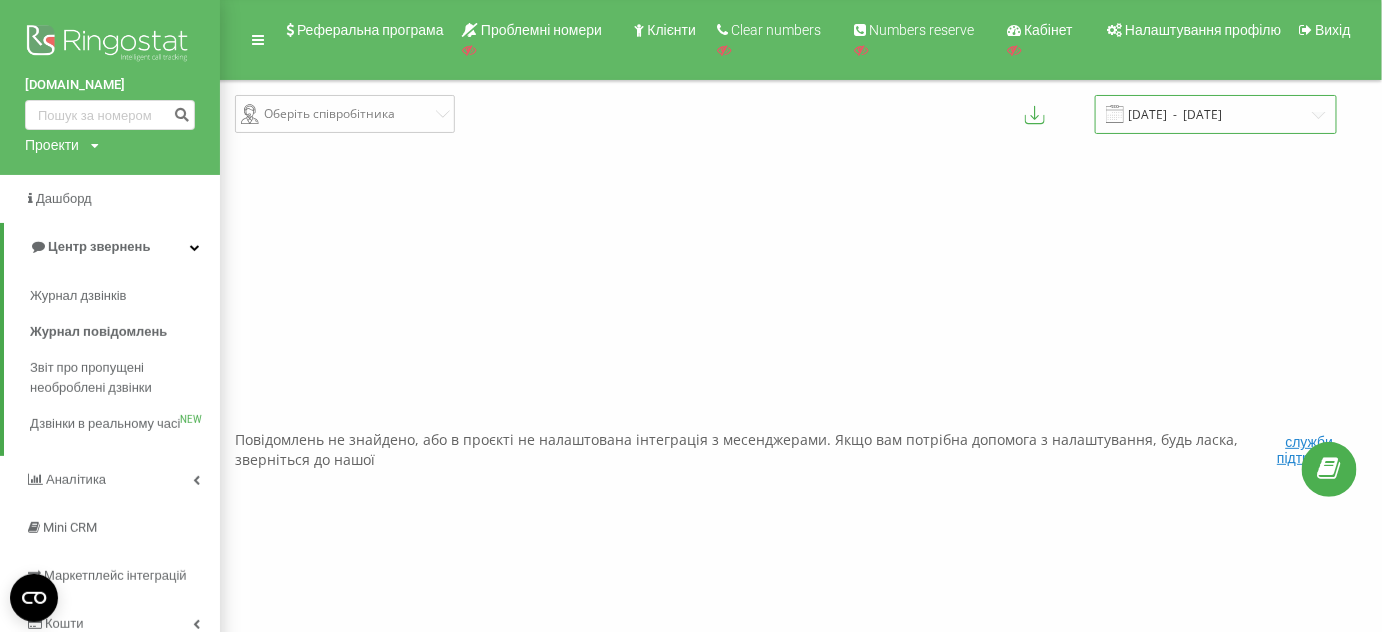 click on "13.07.2025  -  13.07.2025" at bounding box center (1216, 114) 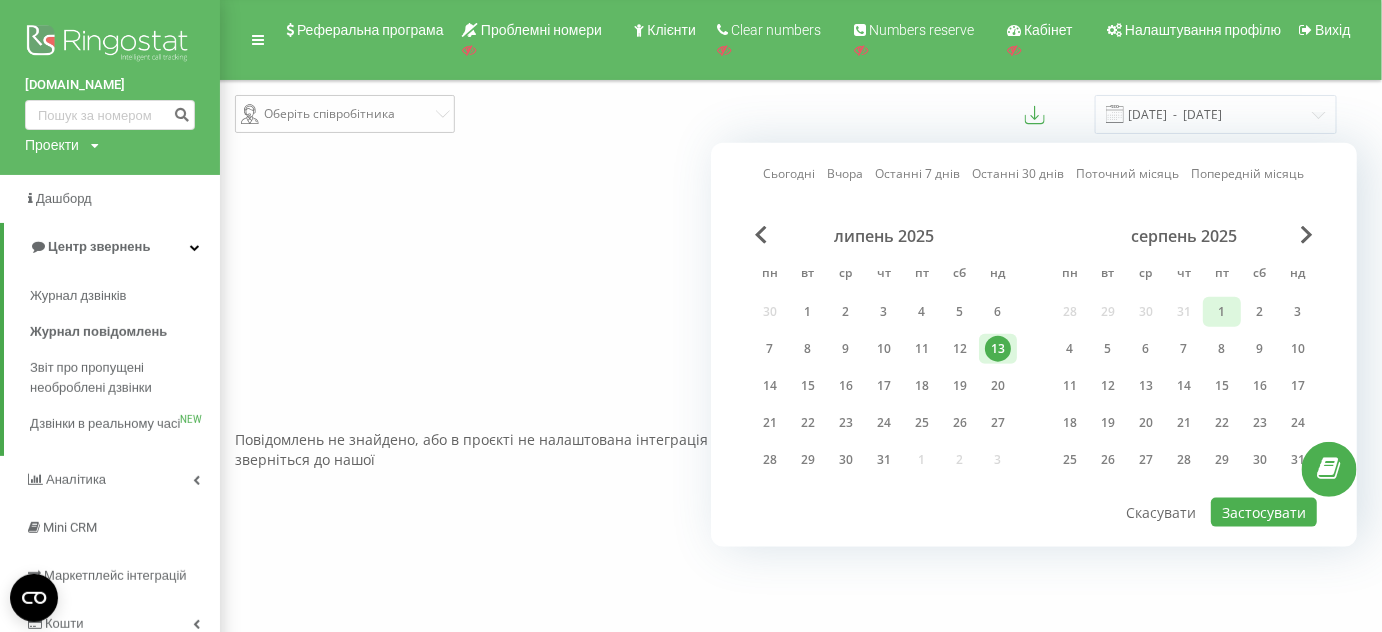 click on "1" at bounding box center (1222, 312) 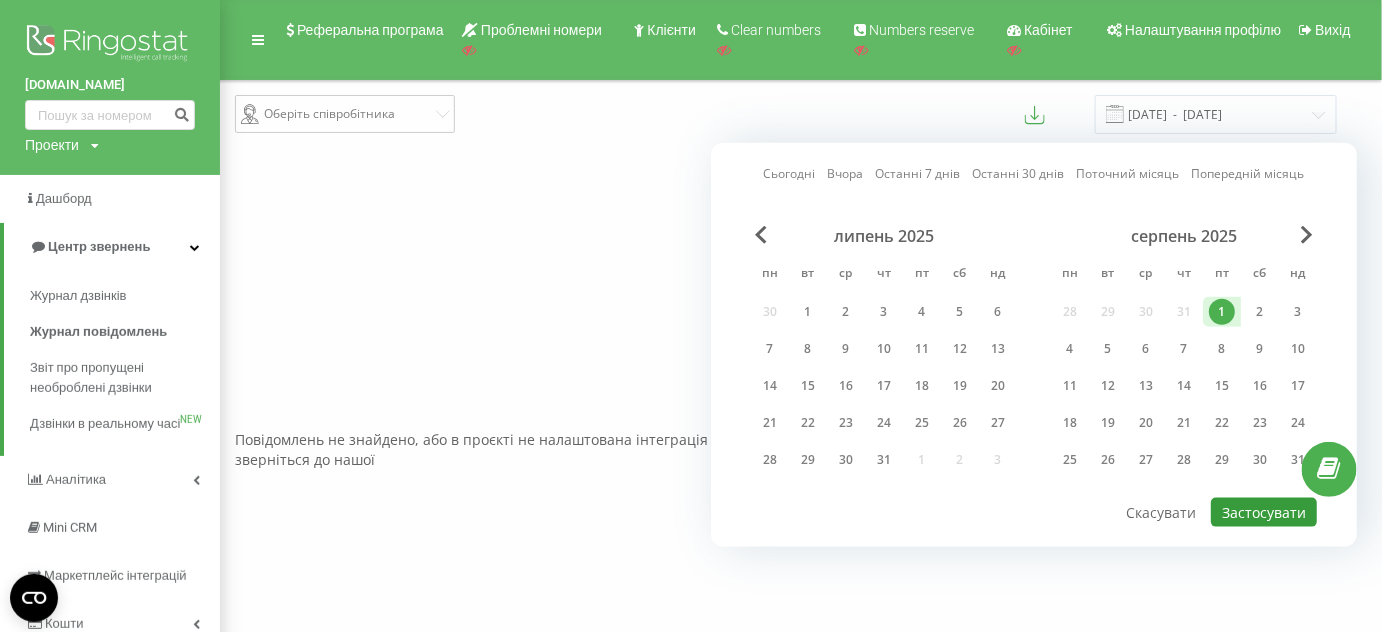 click on "Застосувати" at bounding box center [1264, 512] 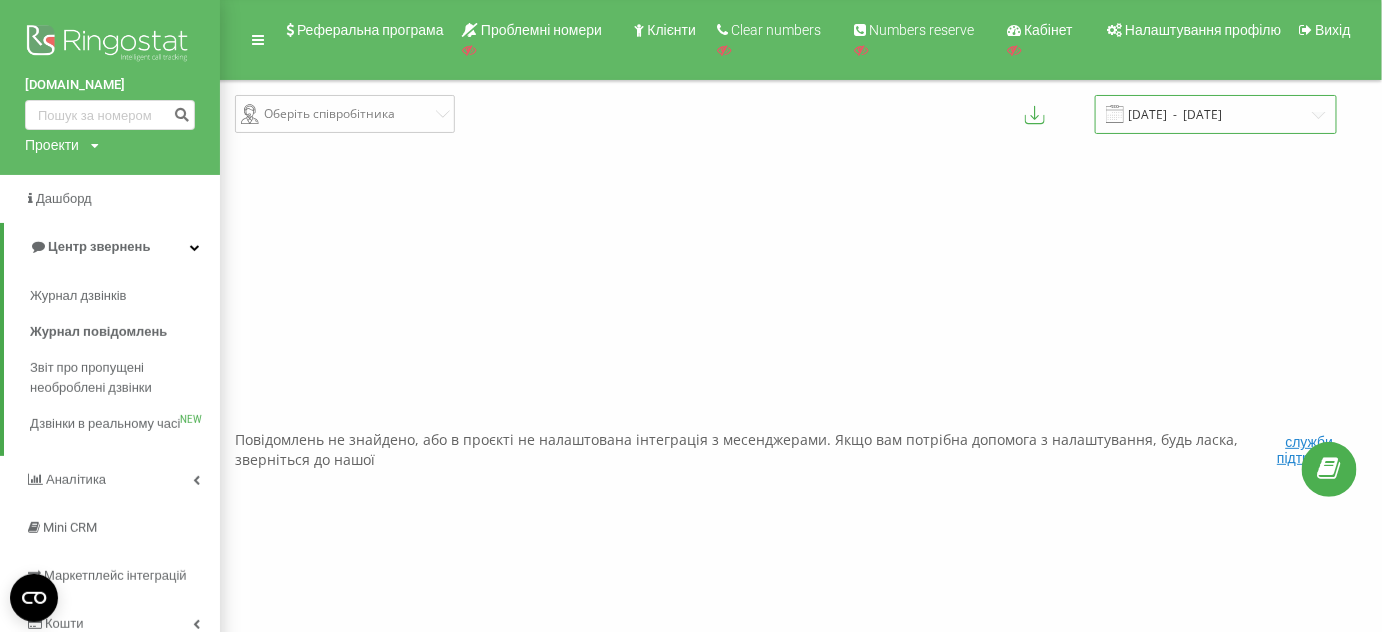 click on "01.08.2025  -  01.08.2025" at bounding box center [1216, 114] 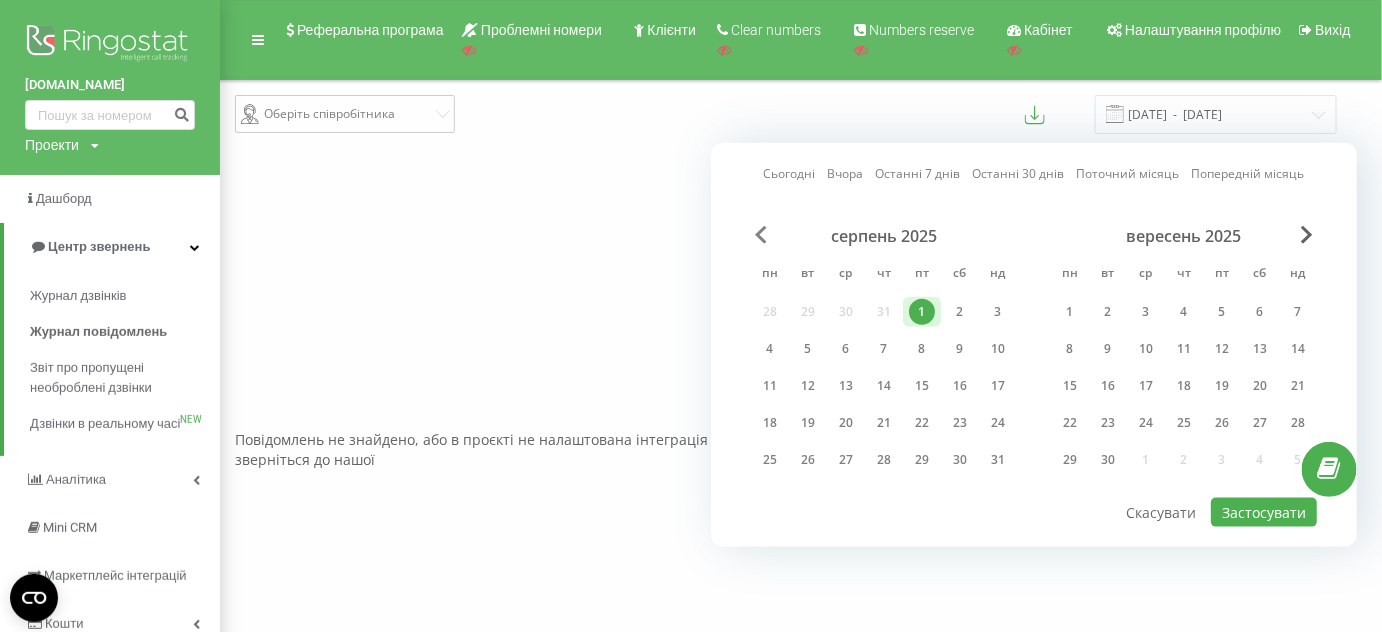 click at bounding box center (761, 235) 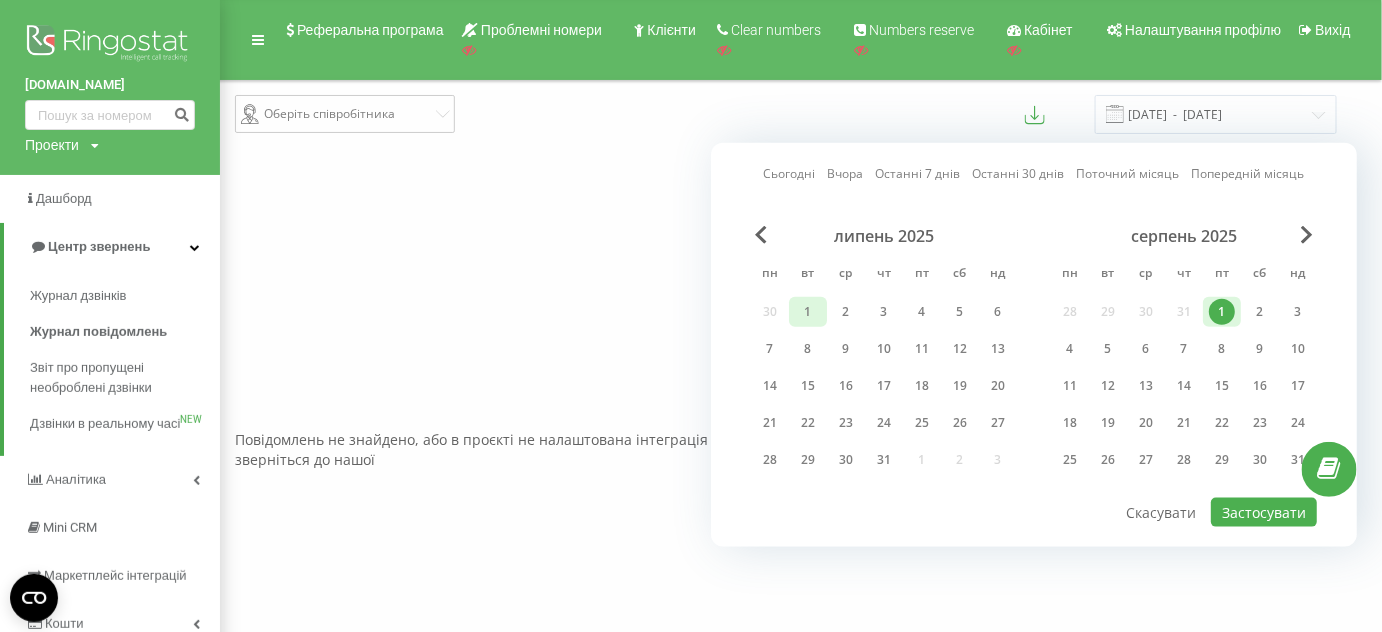 click on "1" at bounding box center [808, 312] 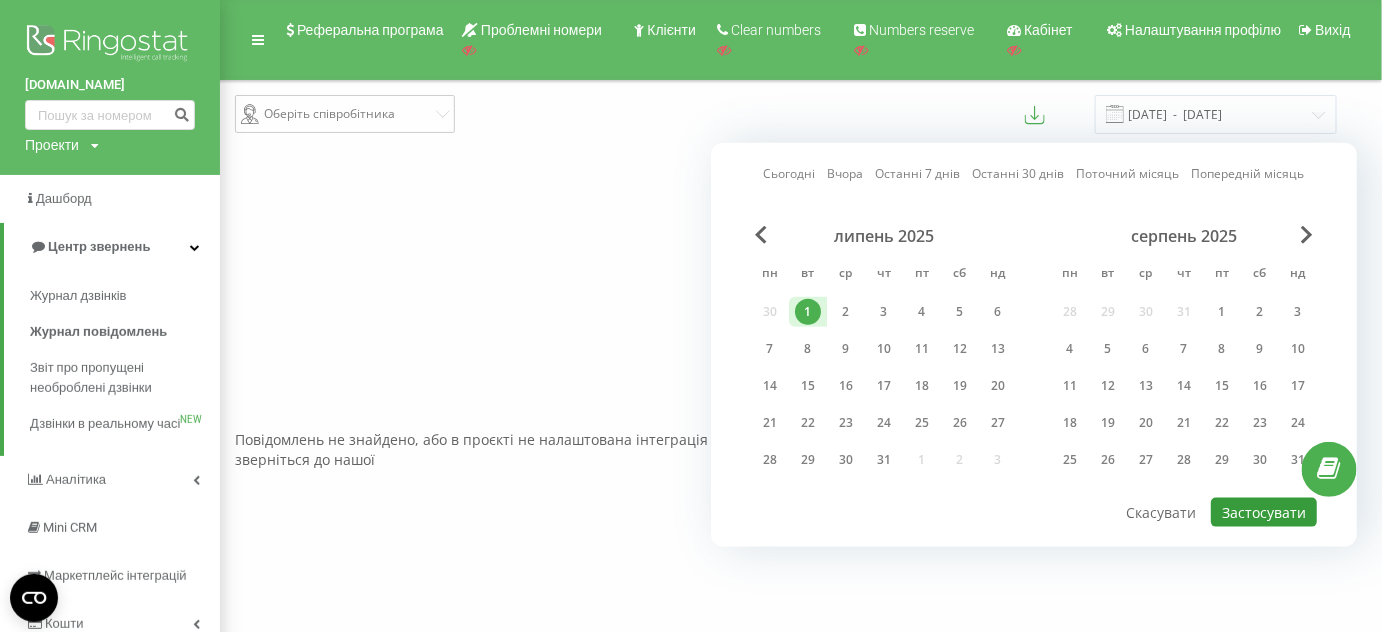 click on "Застосувати" at bounding box center [1264, 512] 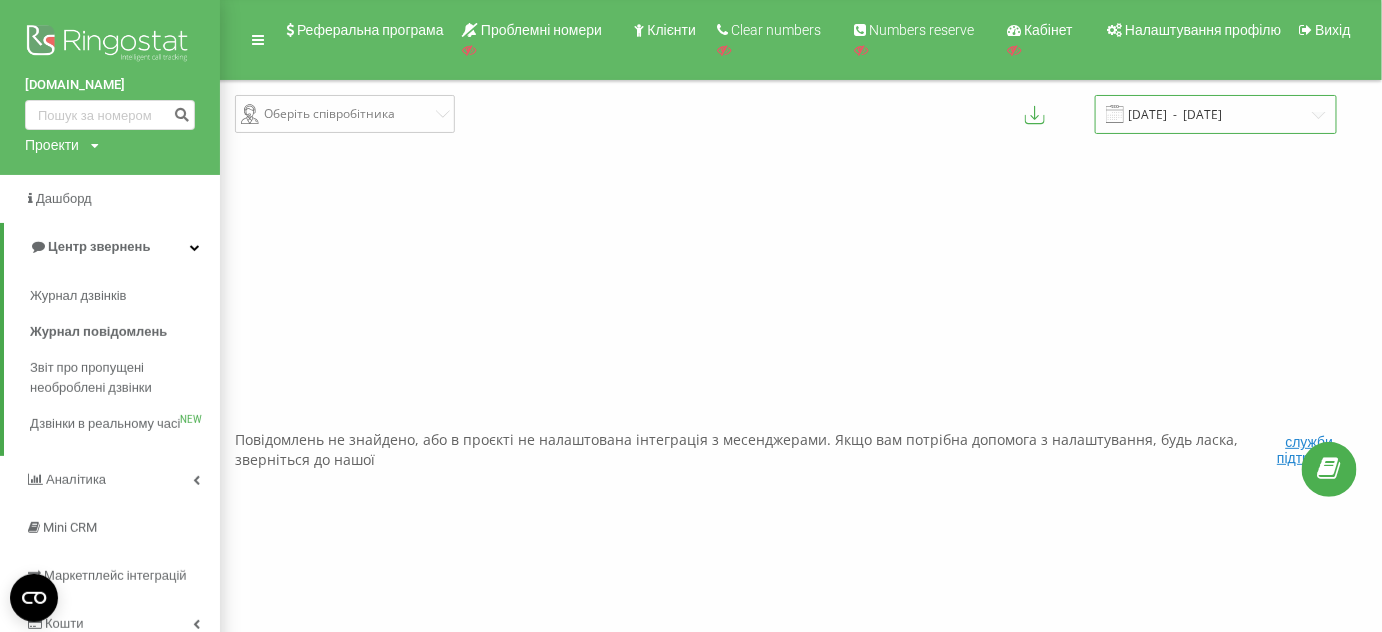 click on "01.07.2025  -  01.07.2025" at bounding box center (1216, 114) 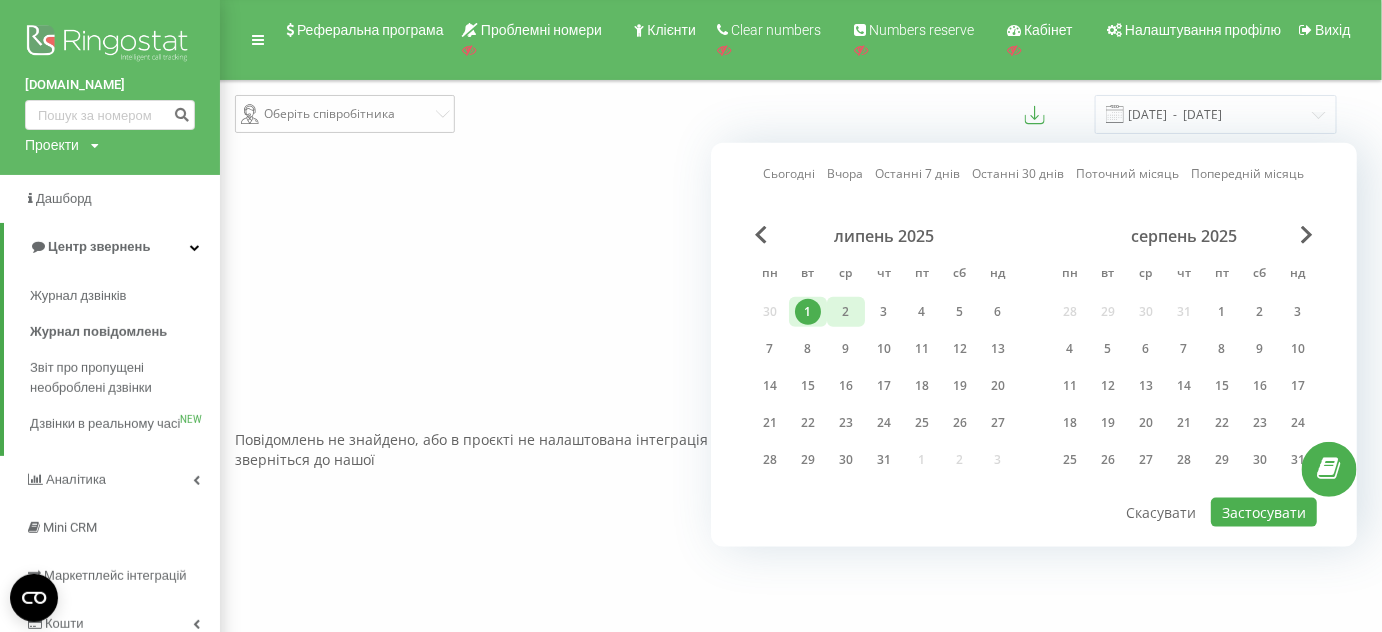 click on "2" at bounding box center (846, 312) 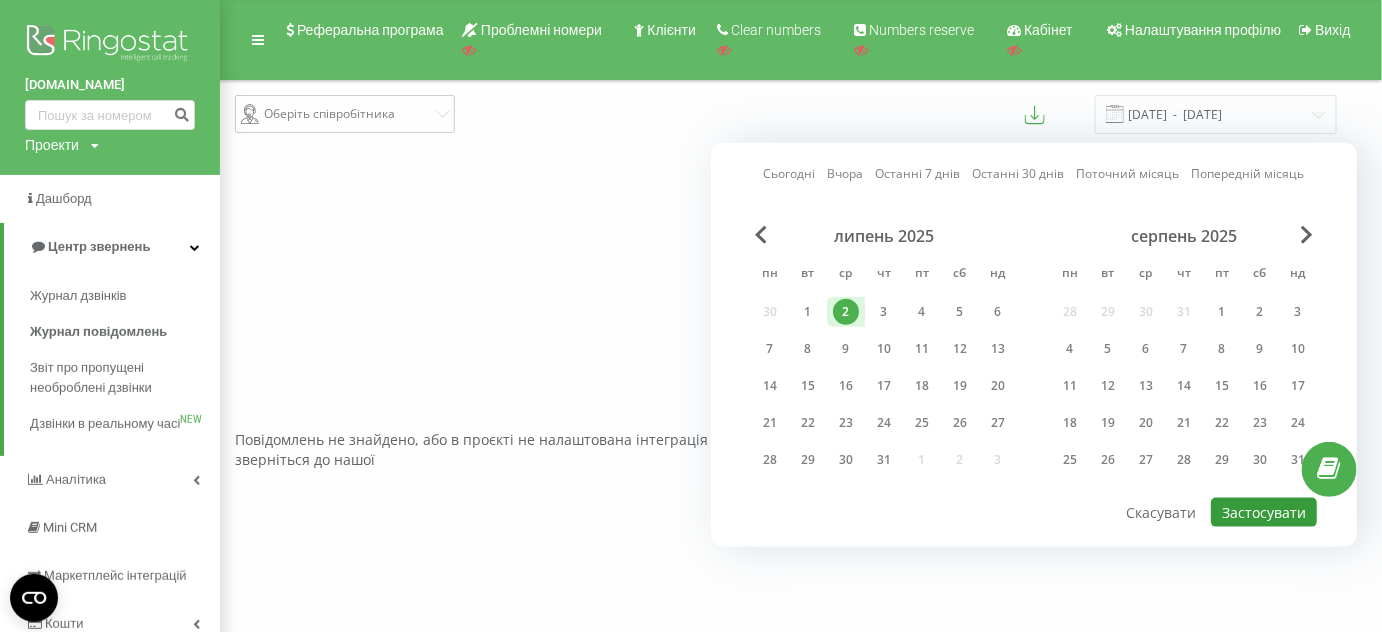 click on "Застосувати" at bounding box center [1264, 512] 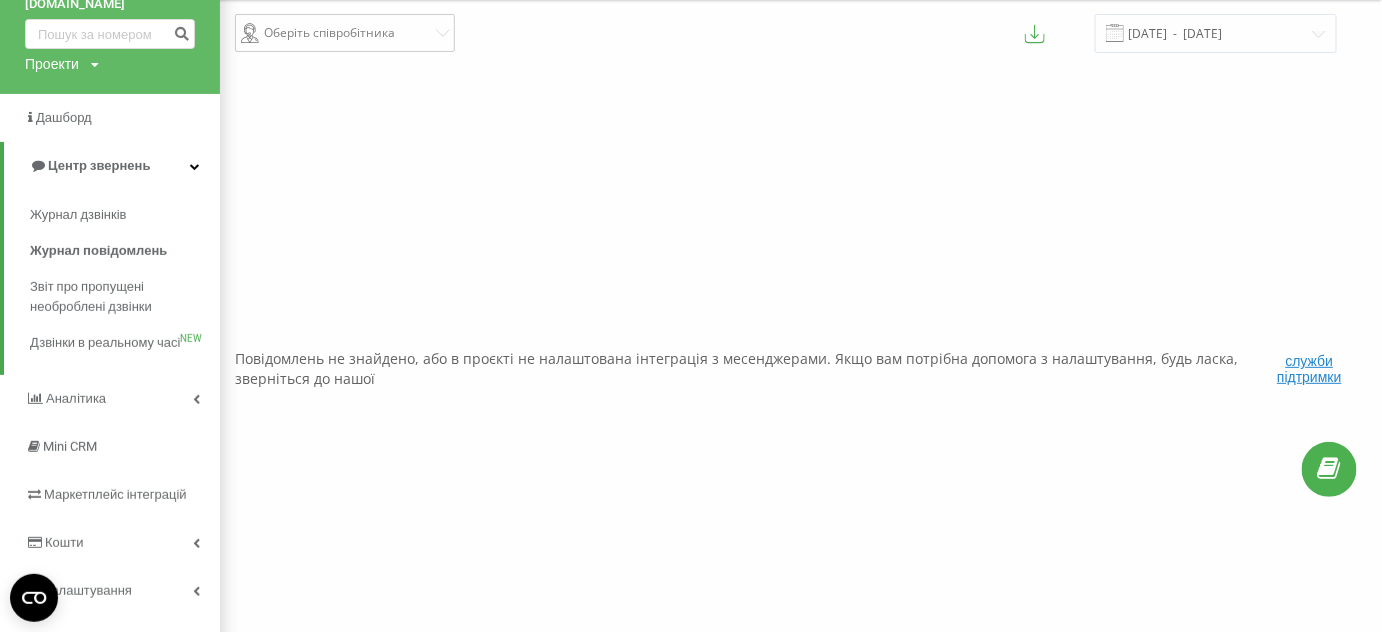 scroll, scrollTop: 0, scrollLeft: 0, axis: both 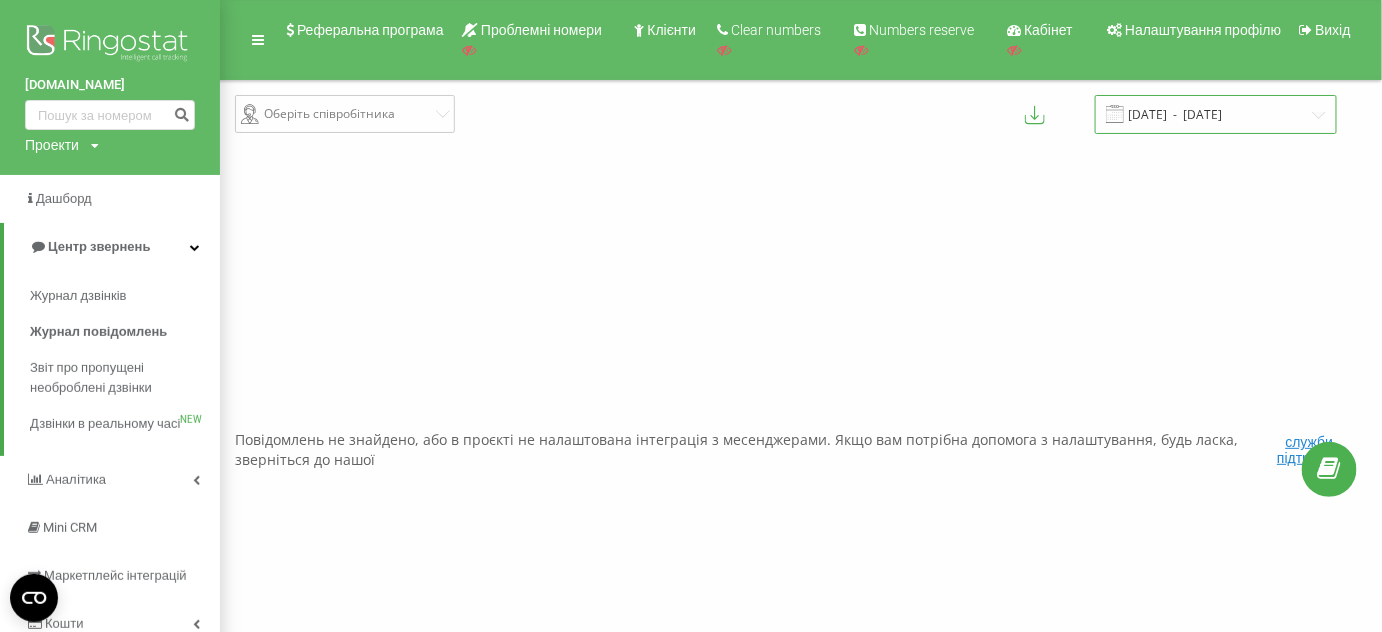 click on "02.07.2025  -  02.07.2025" at bounding box center (1216, 114) 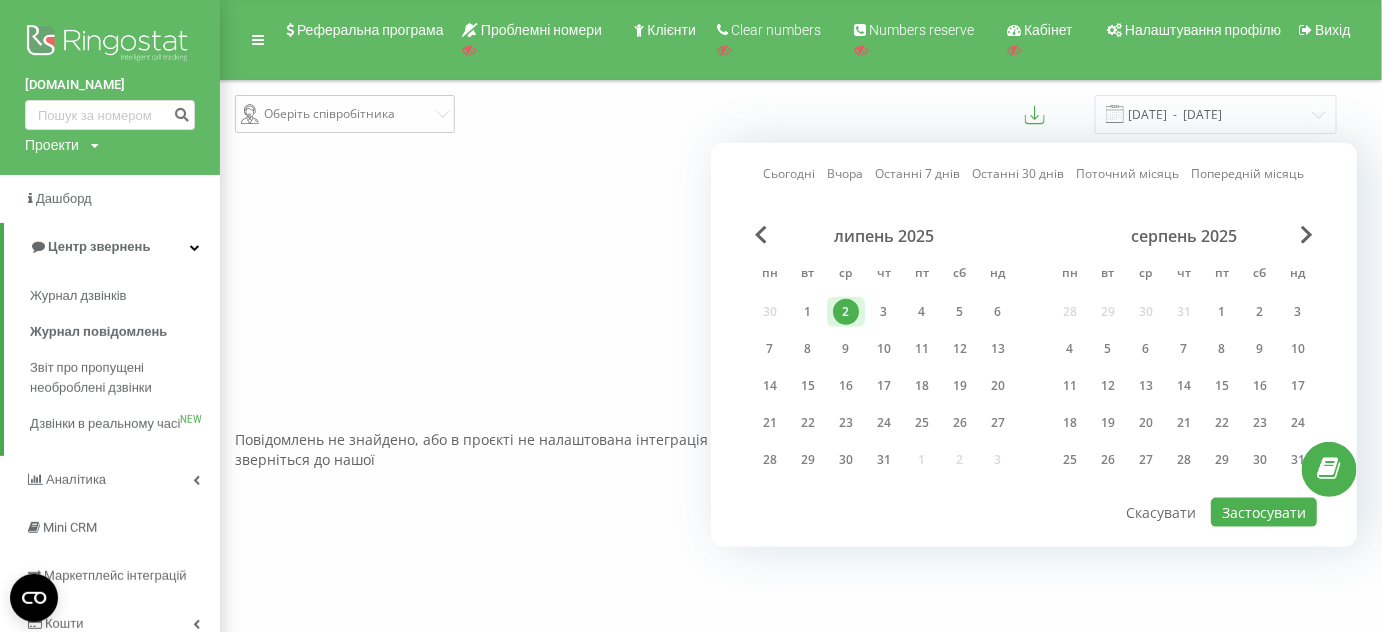click on "липень 2025" at bounding box center [884, 236] 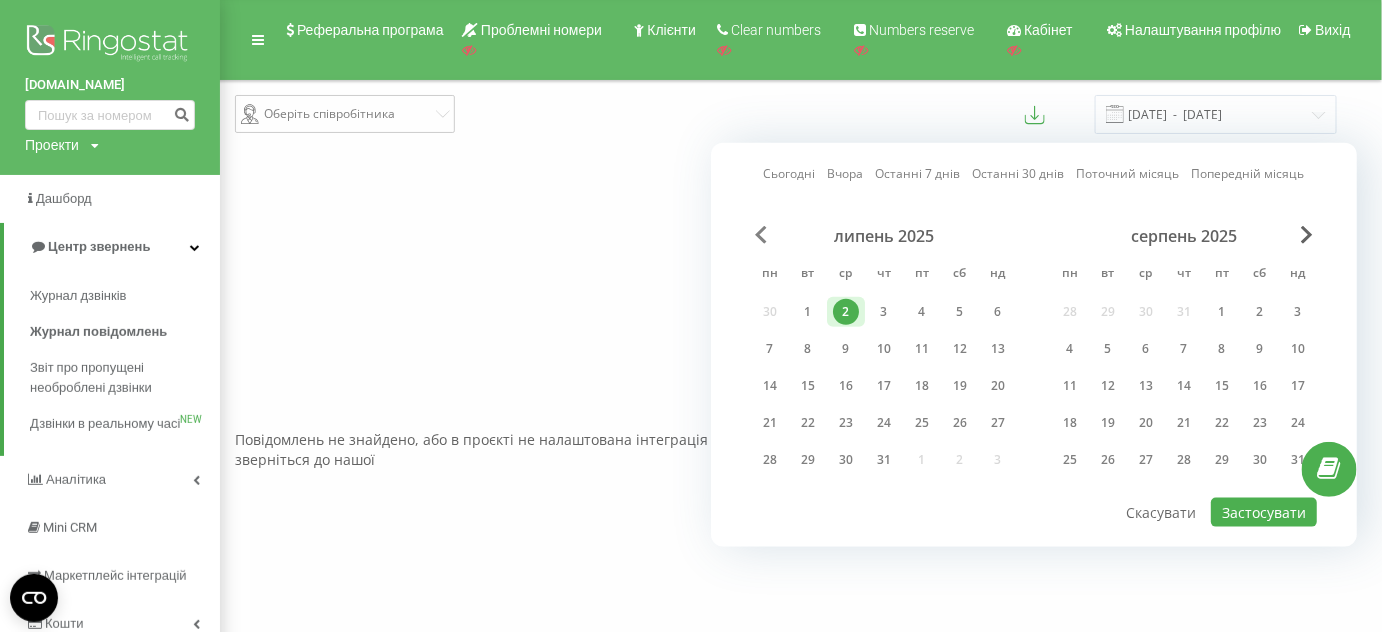 click at bounding box center (761, 235) 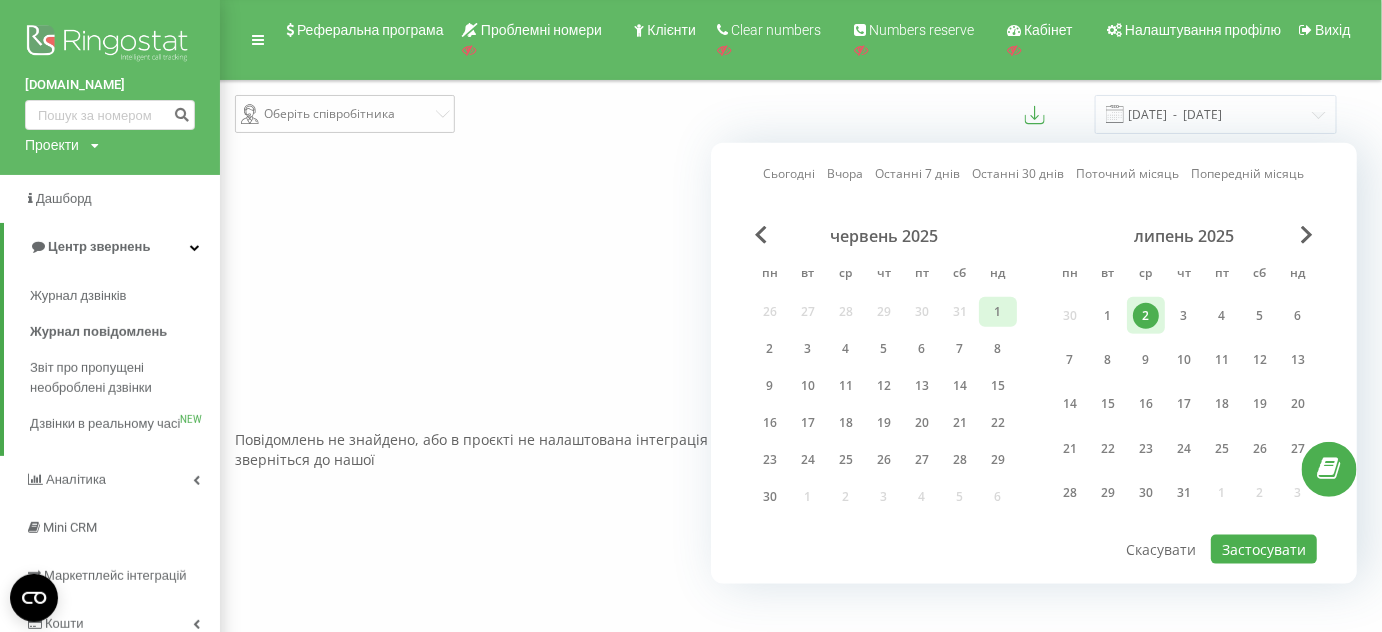 click on "1" at bounding box center (998, 312) 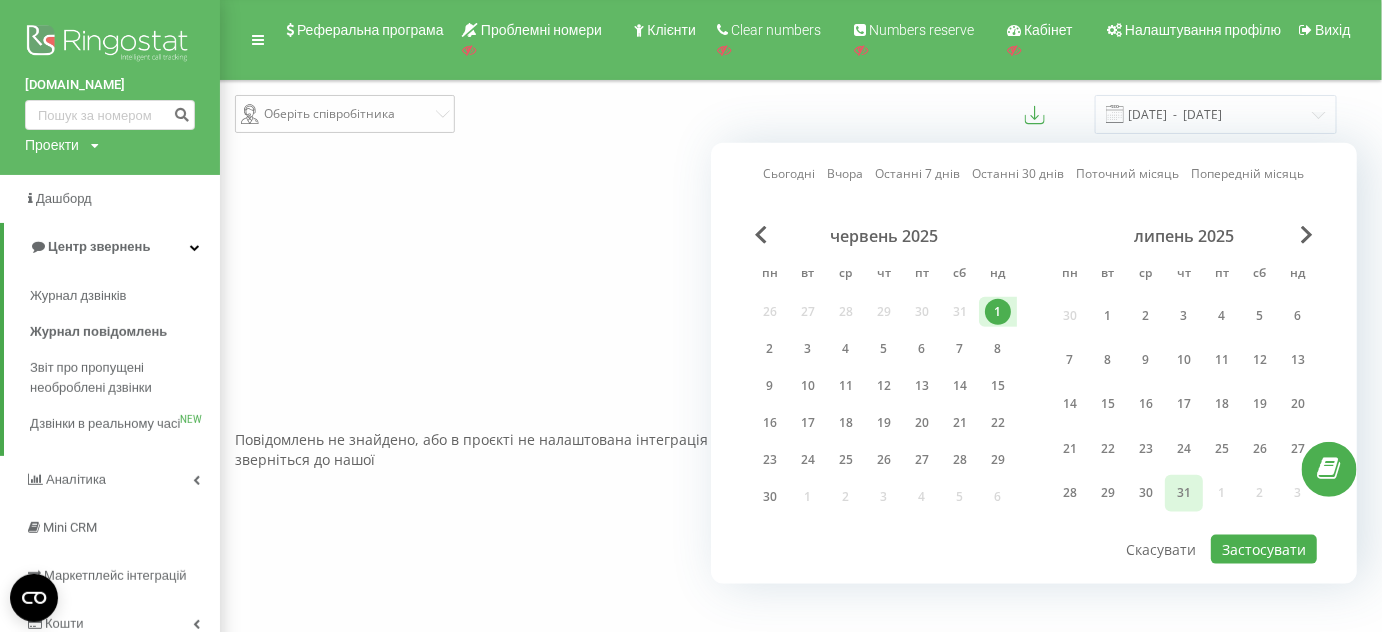 click on "31" at bounding box center [1184, 493] 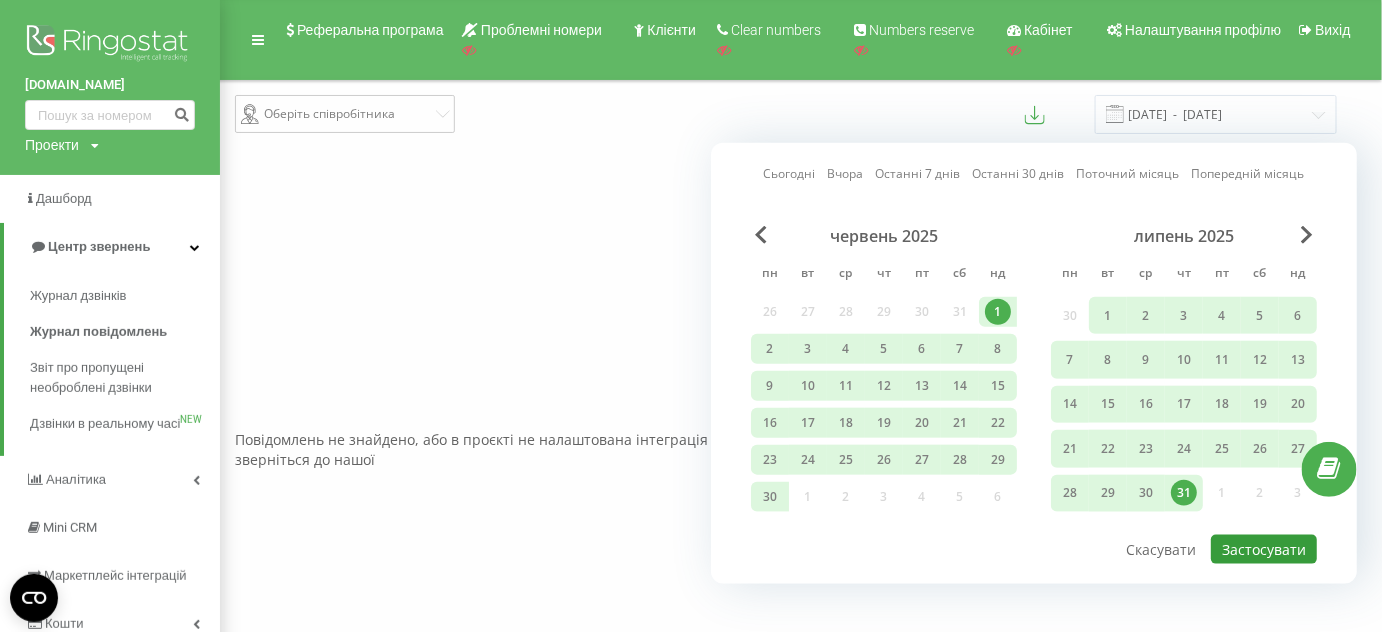click on "Застосувати" at bounding box center [1264, 549] 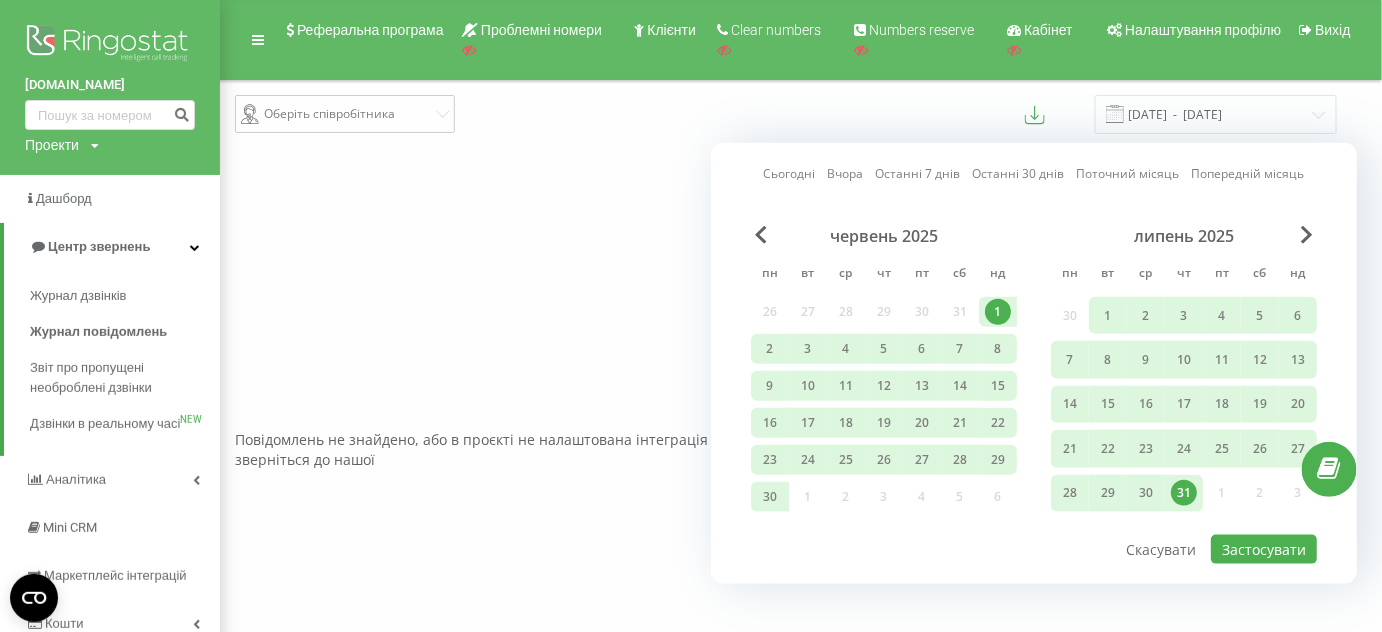 type on "01.06.2025  -  31.07.2025" 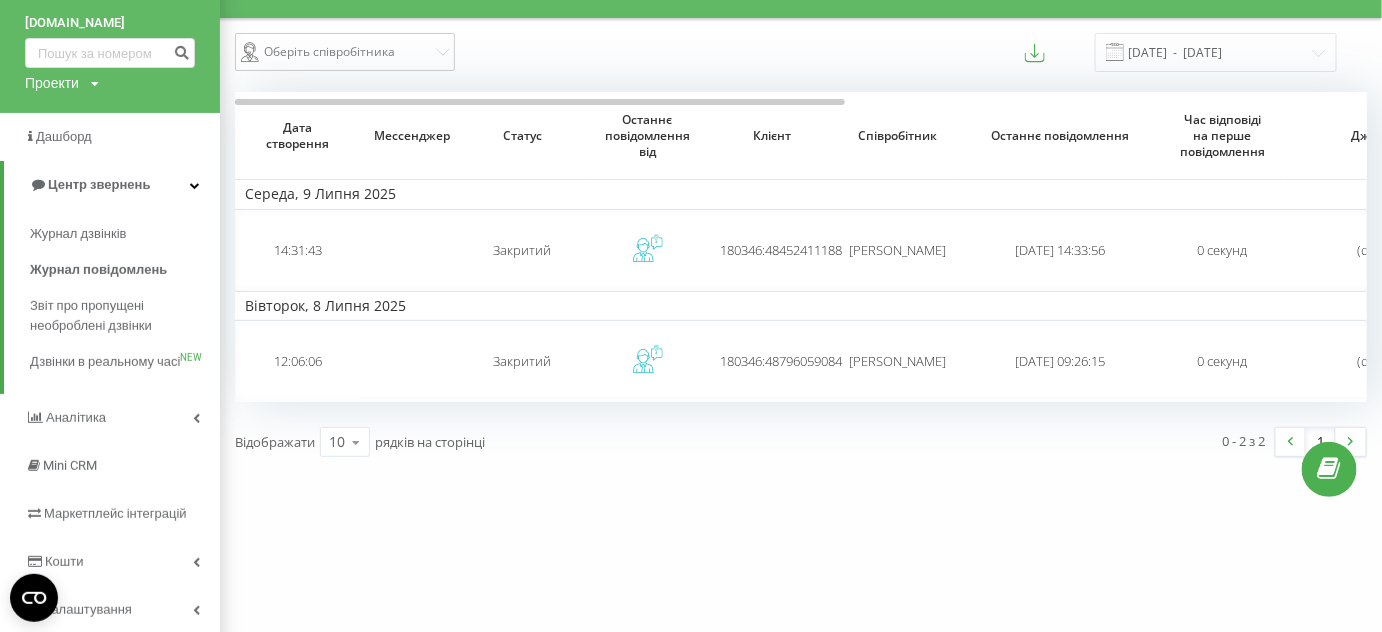 scroll, scrollTop: 90, scrollLeft: 0, axis: vertical 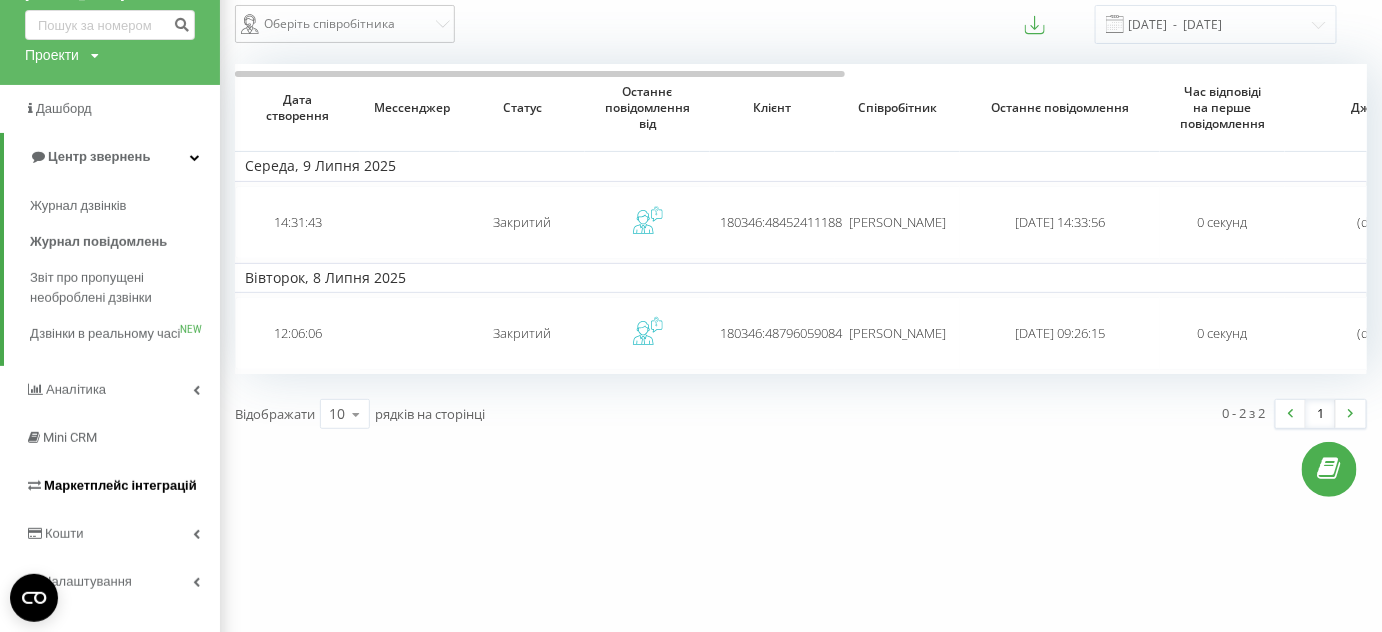 click on "Маркетплейс інтеграцій" at bounding box center (120, 485) 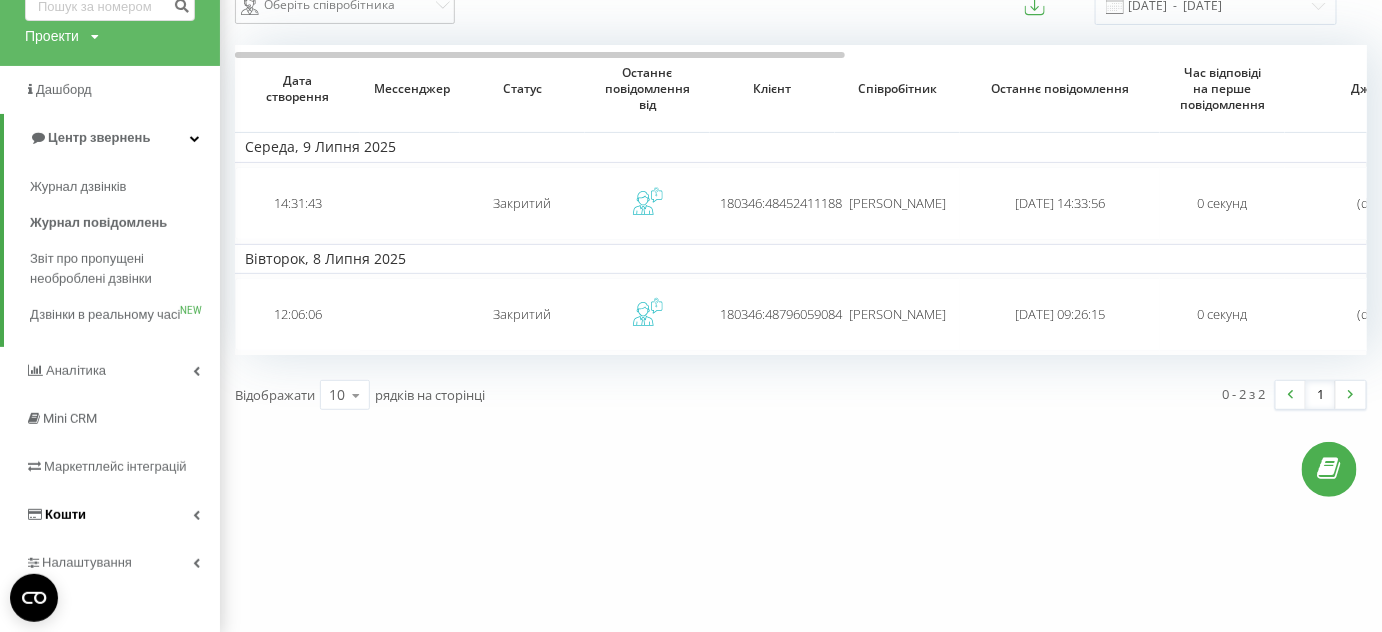 scroll, scrollTop: 114, scrollLeft: 0, axis: vertical 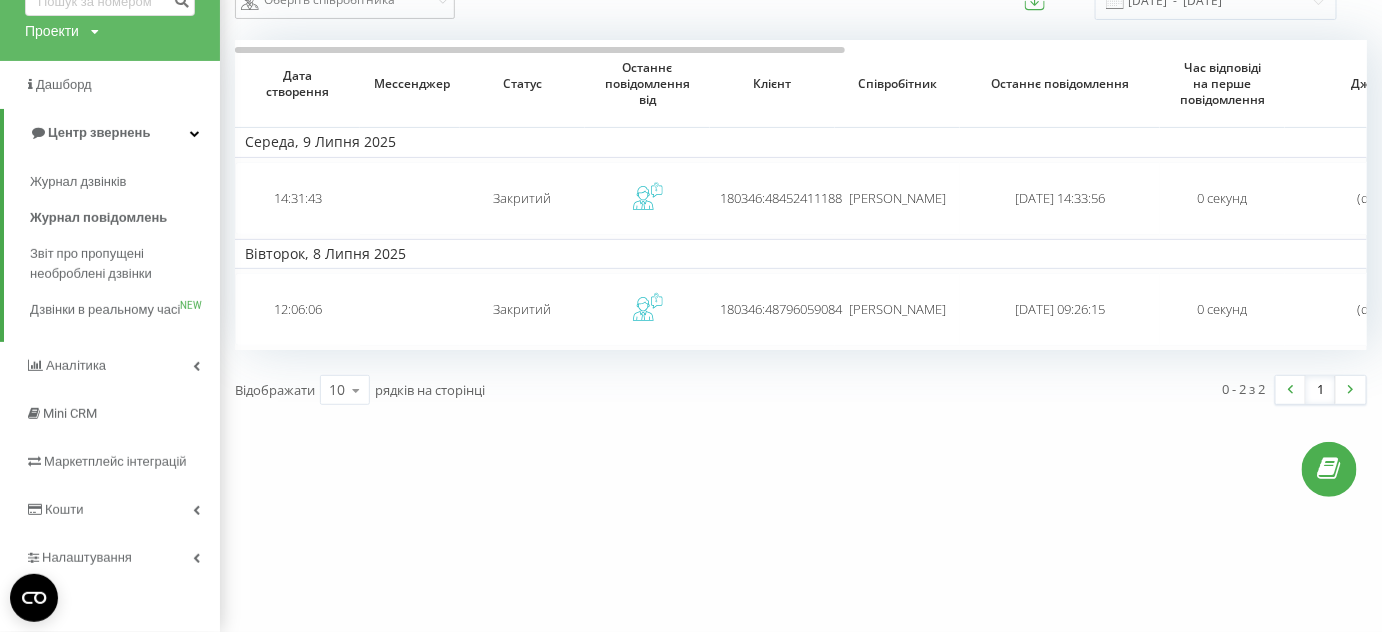 click on "Налаштування" at bounding box center (87, 557) 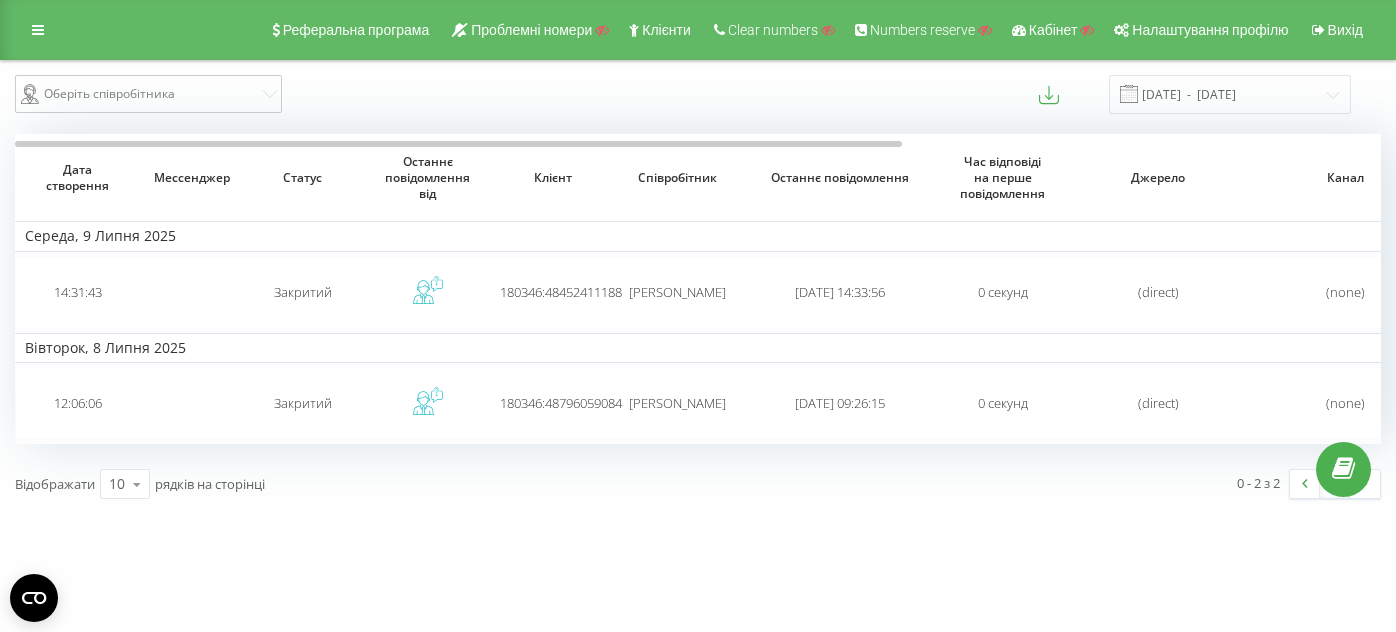 scroll, scrollTop: 0, scrollLeft: 0, axis: both 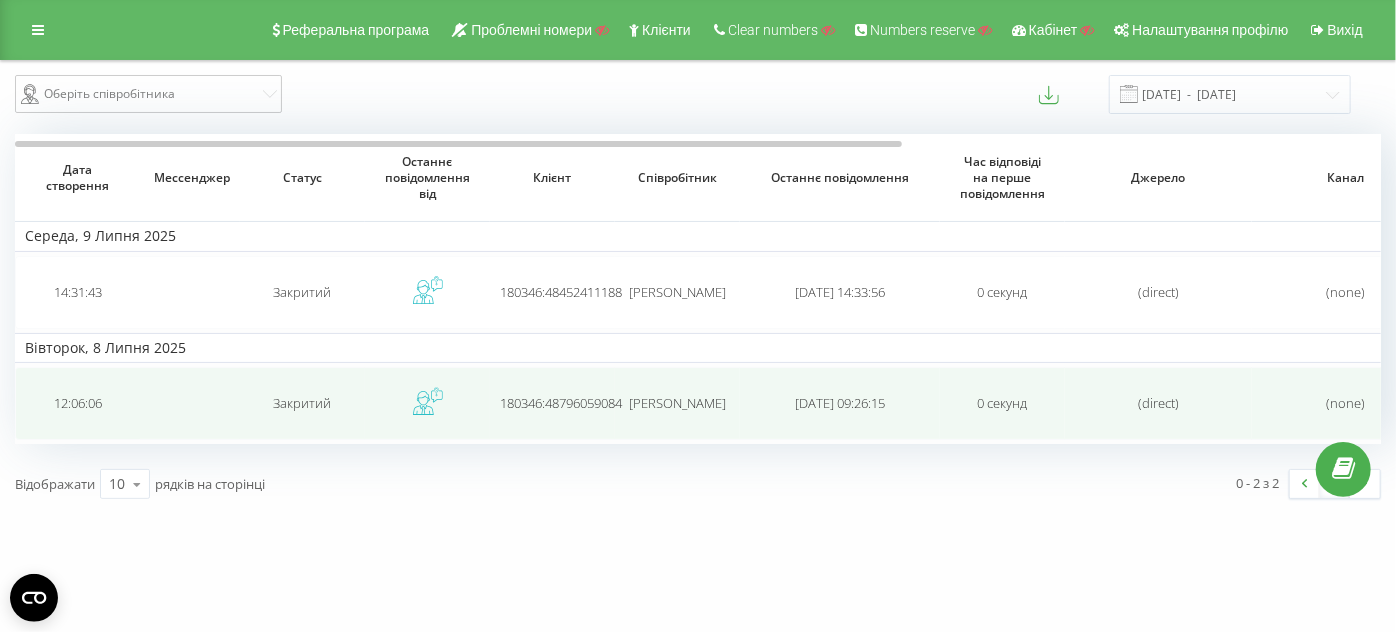 click at bounding box center [427, 403] 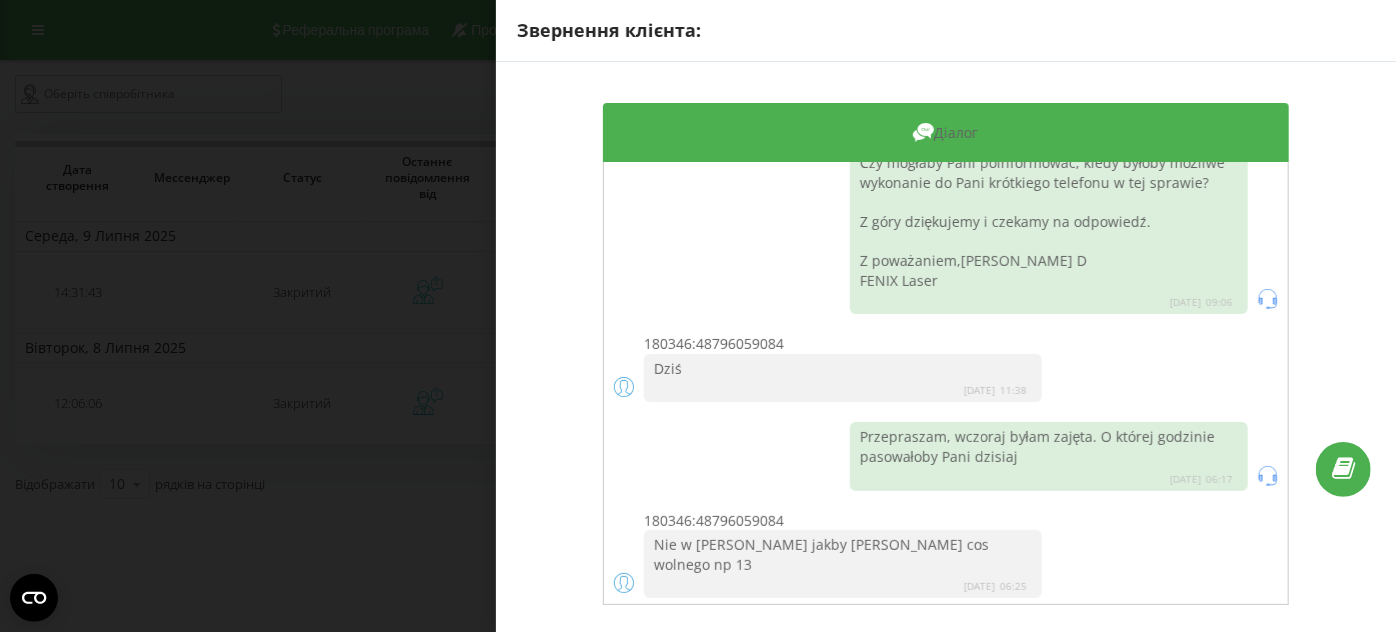 scroll, scrollTop: 234, scrollLeft: 0, axis: vertical 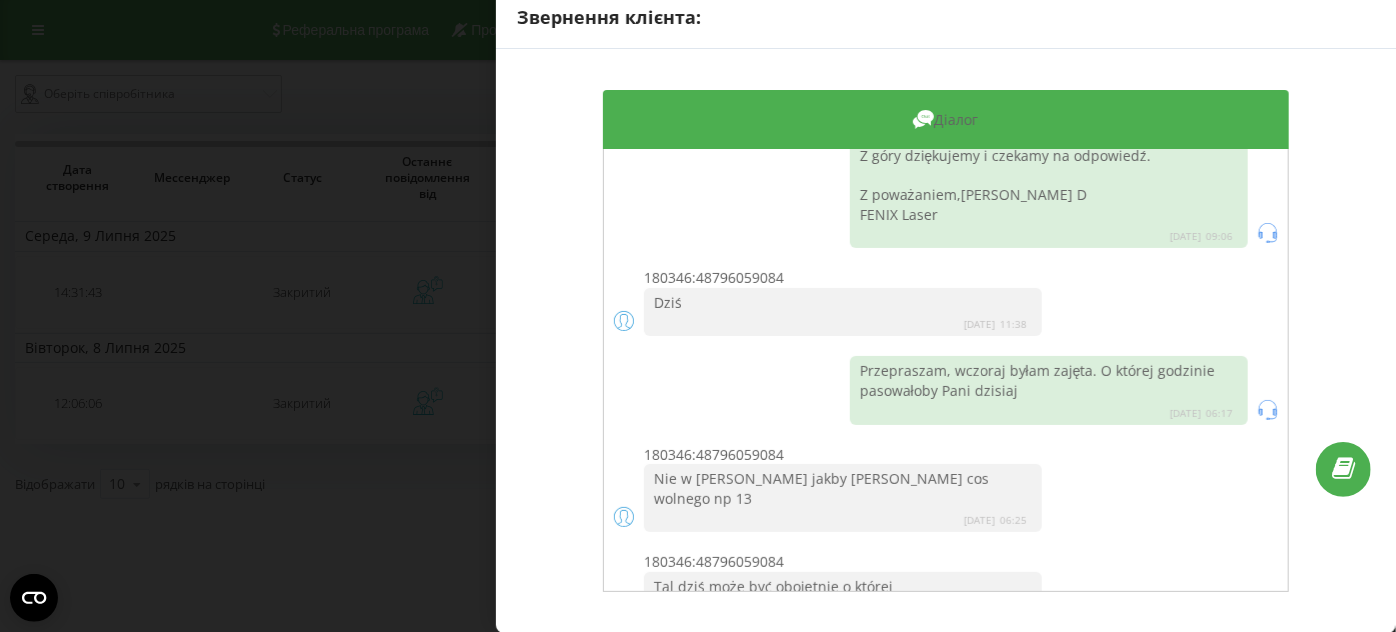 drag, startPoint x: 372, startPoint y: 548, endPoint x: 362, endPoint y: 486, distance: 62.801273 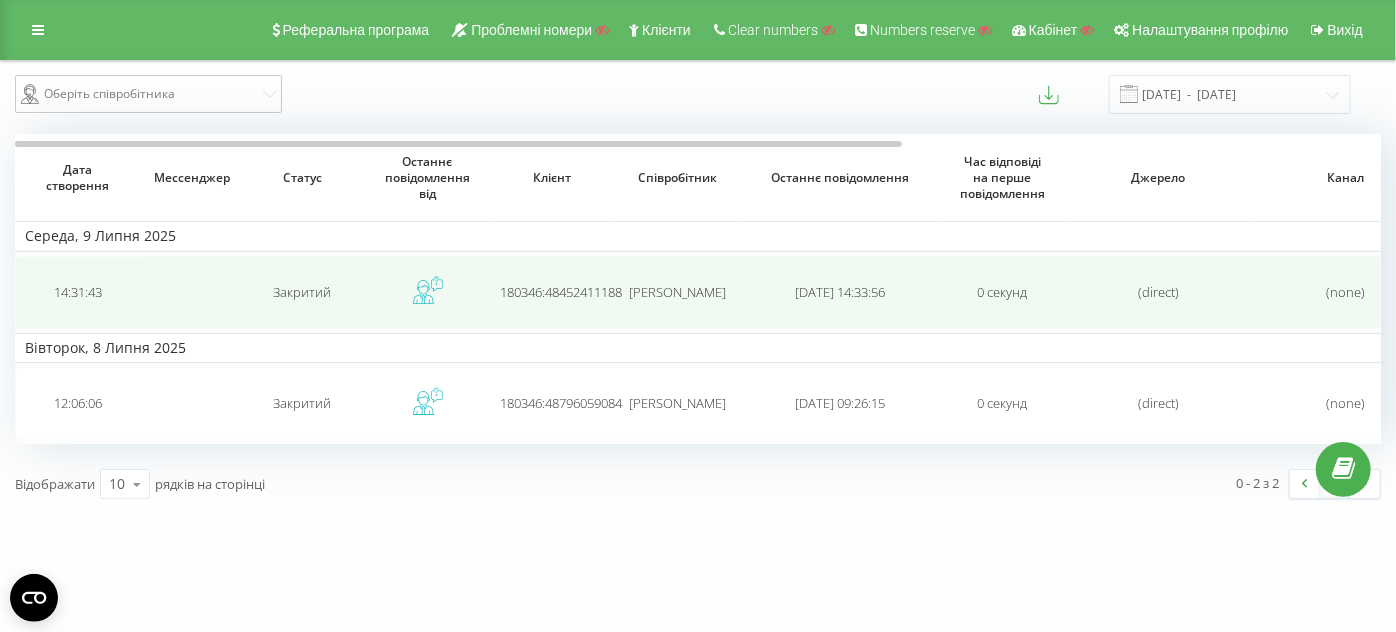 click at bounding box center (427, 292) 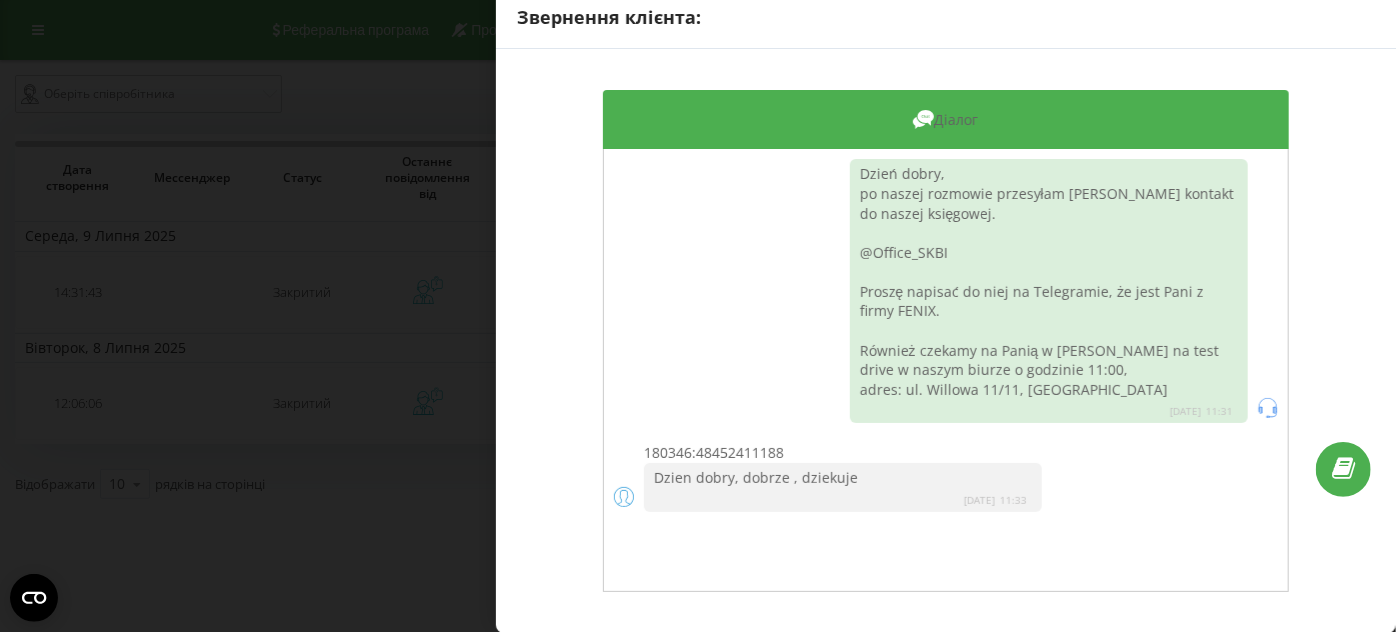scroll, scrollTop: 0, scrollLeft: 0, axis: both 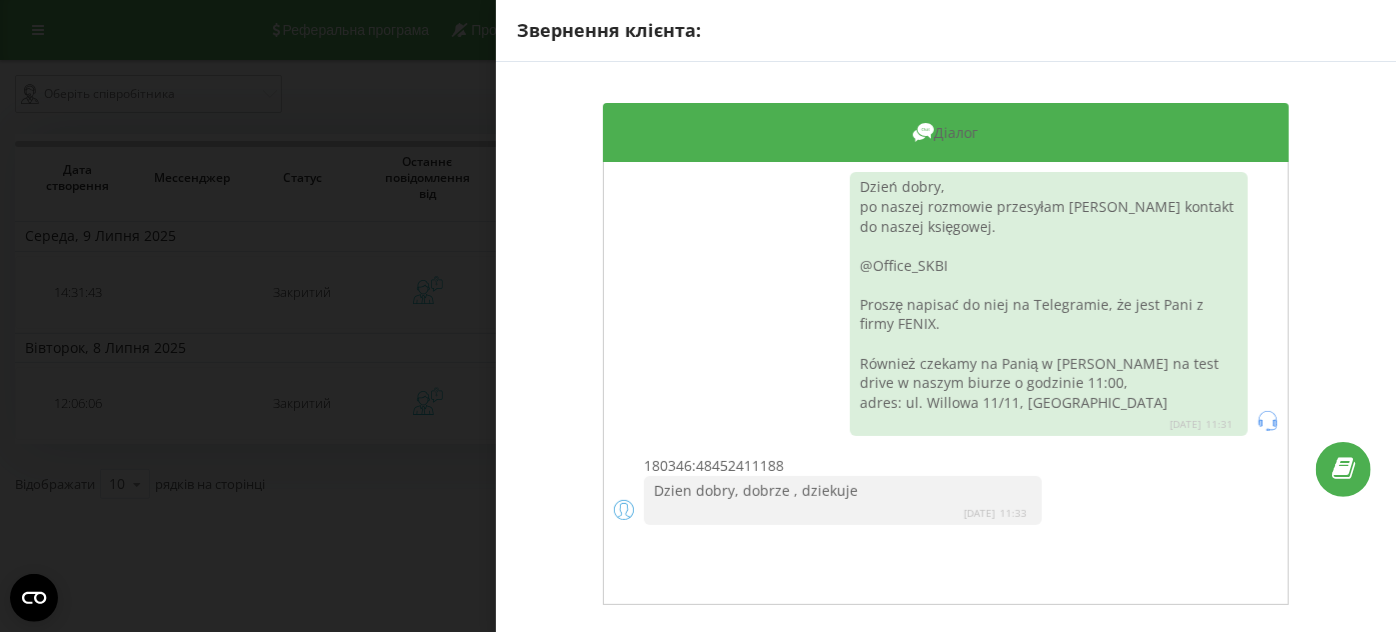 click on "Звернення клієнта:    Діалог Dzień dobry,
po naszej rozmowie przesyłam Pani kontakt do naszej księgowej.
@Office_SKBI
Proszę napisać do niej na Telegramie, że jest Pani z firmy FENIX.
Również czekamy na Panią w [PERSON_NAME] na test drive w naszym biurze o godzinie 11:00,
adres: ul. Willowa 11/11, GoldenRay [DATE] 11:31 180346:48452411188 Dzien dobry, dobrze , dziekuje [DATE] 11:33" at bounding box center (698, 316) 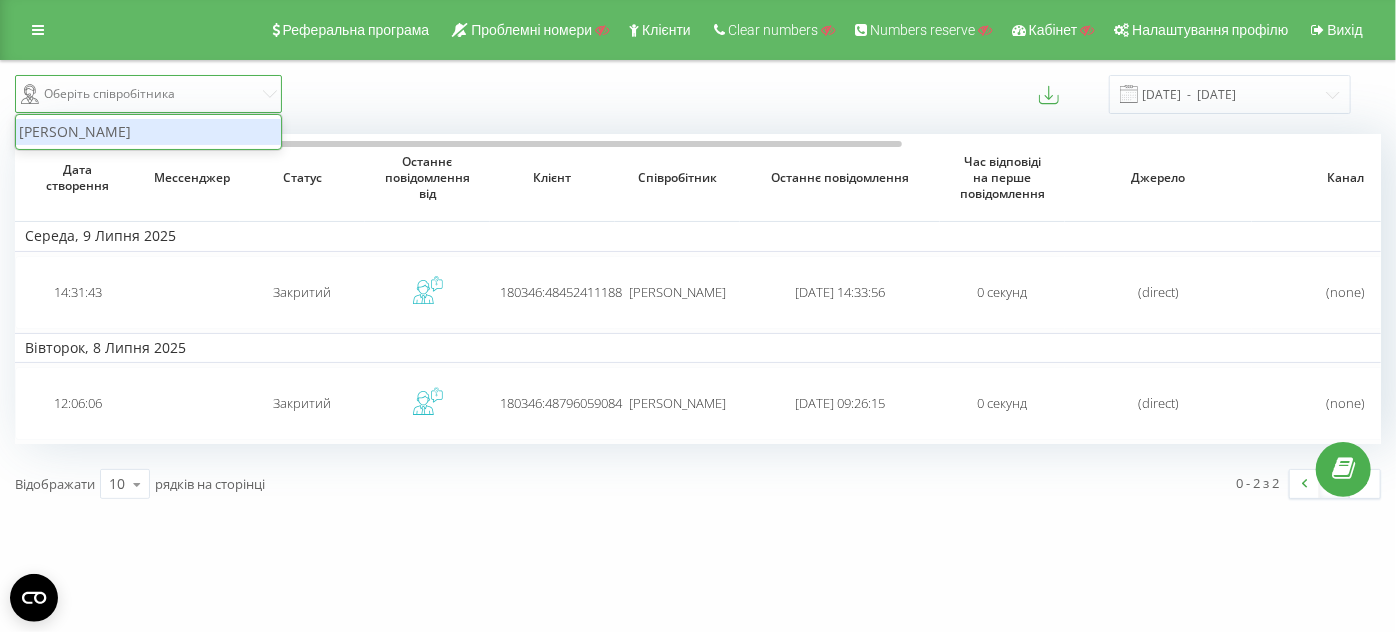click on "Оберіть співробітника" at bounding box center [140, 94] 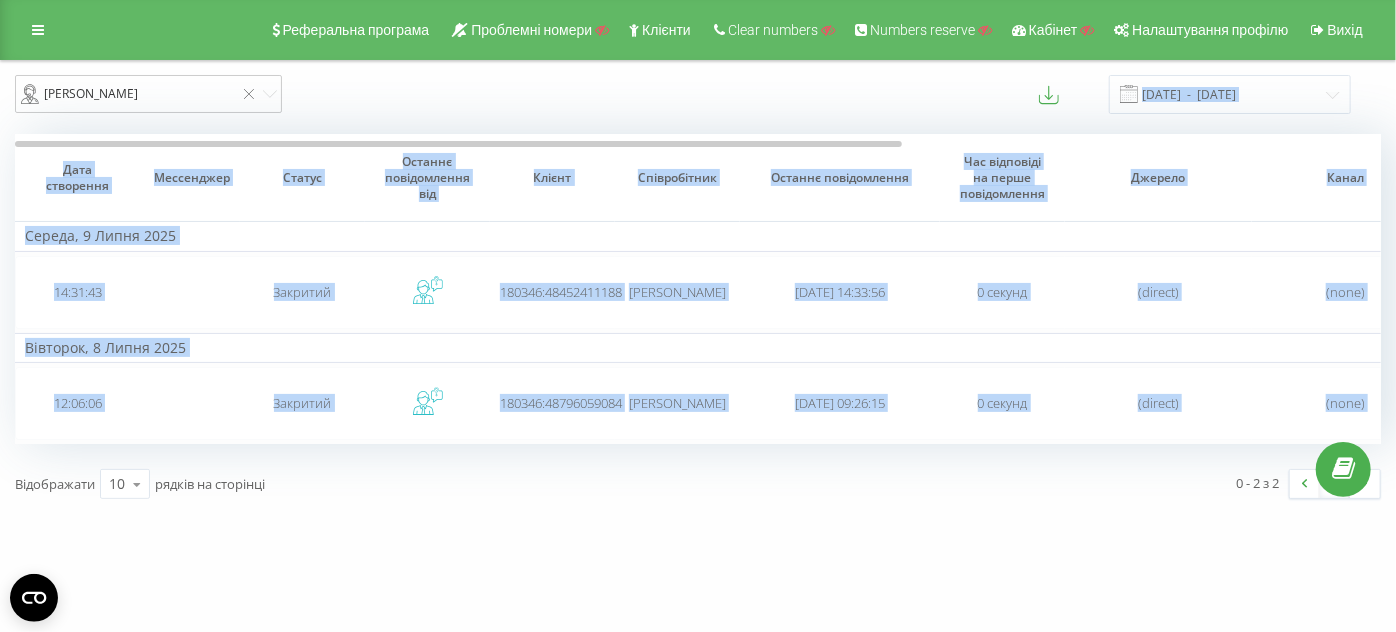 drag, startPoint x: 883, startPoint y: 148, endPoint x: 1200, endPoint y: 114, distance: 318.8181 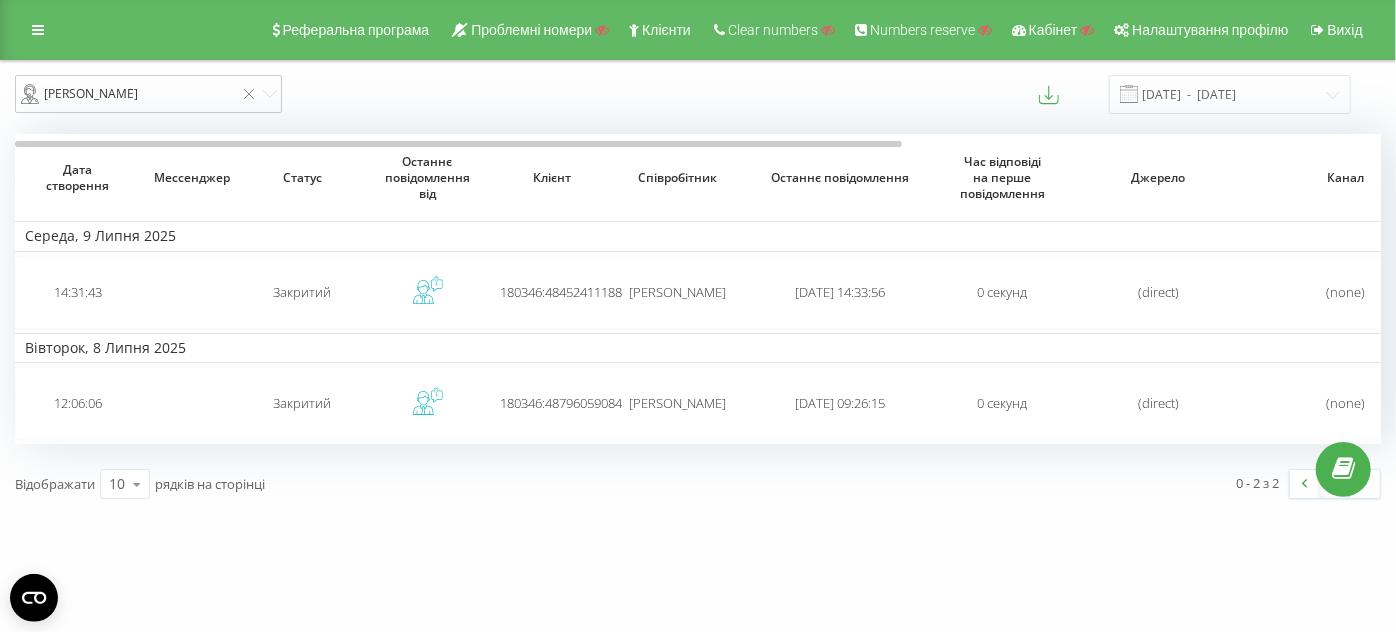 click on "[PERSON_NAME] [DATE]  -  [DATE]" at bounding box center (698, 94) 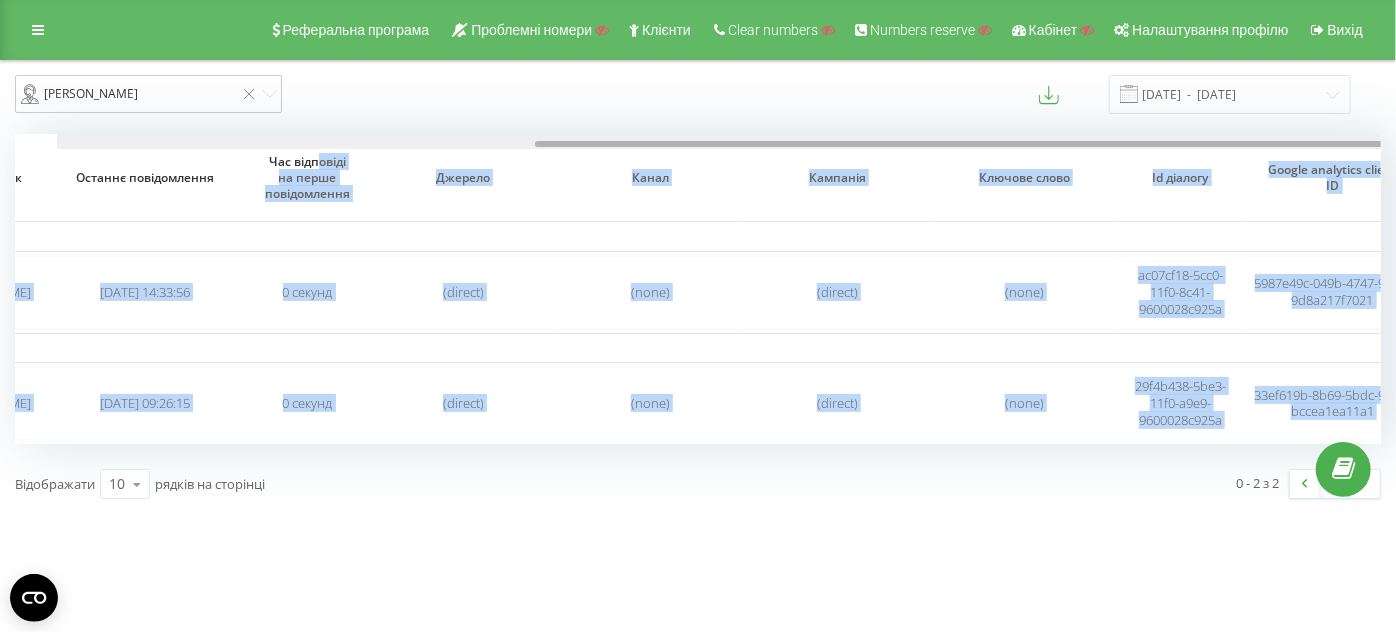 scroll, scrollTop: 0, scrollLeft: 736, axis: horizontal 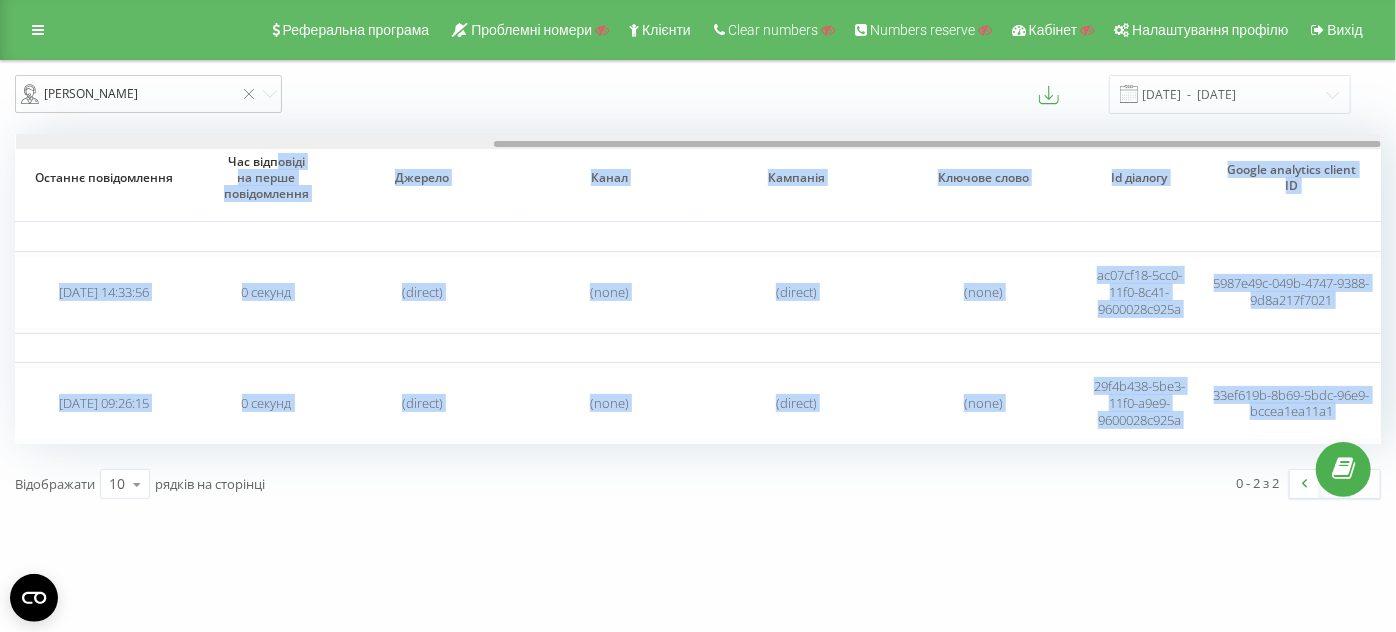 drag, startPoint x: 846, startPoint y: 140, endPoint x: 1395, endPoint y: 143, distance: 549.0082 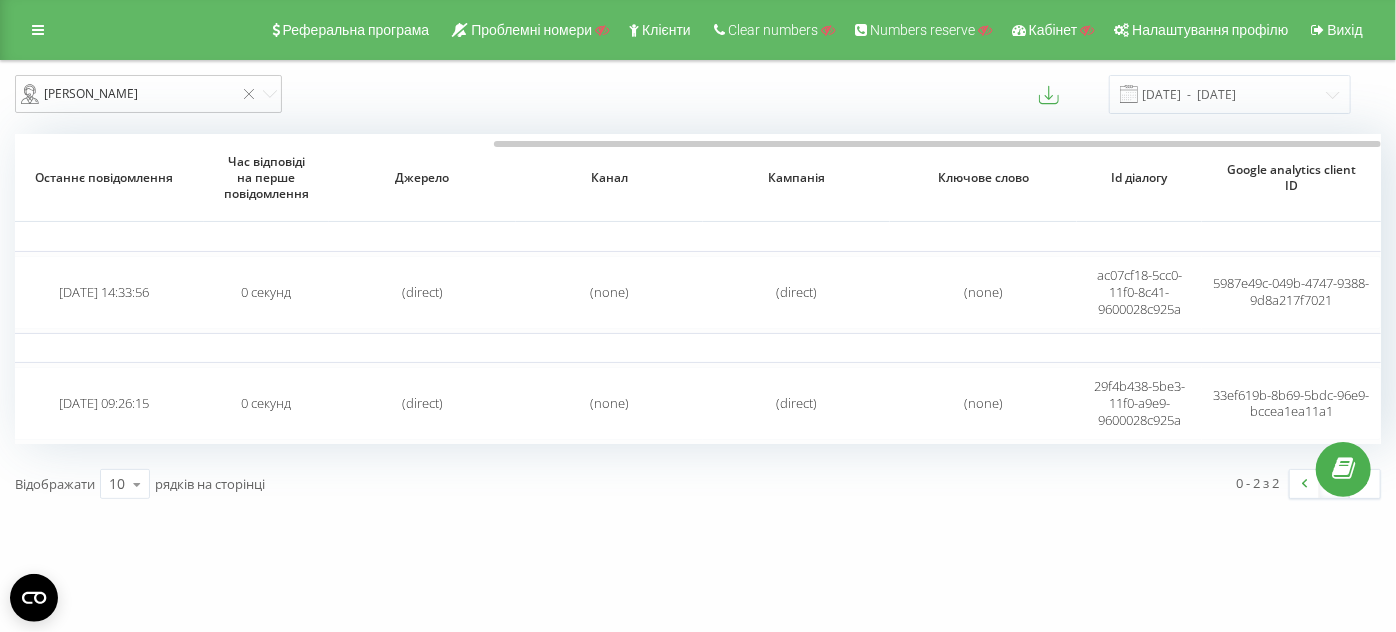 click on "[DOMAIN_NAME] Проекти Пошук Дашборд Центр звернень Журнал дзвінків Журнал повідомлень Звіт про пропущені необроблені дзвінки Дзвінки в реальному часі NEW Аналiтика Mini CRM Маркетплейс інтеграцій Кошти Налаштування Реферальна програма Проблемні номери Клієнти Clear numbers Numbers reserve Кабінет Налаштування профілю Вихід [PERSON_NAME] [DATE]  -  [DATE] Дата створення Мессенджер Статус Останнє повідомлення від Клієнт Співробітник Останнє повідомлення Час відповіді на перше повідомлення [PERSON_NAME] Кампанія Ключове слово Id діалогу Google analytics client ID [DATE]  14:31:43" at bounding box center (698, 316) 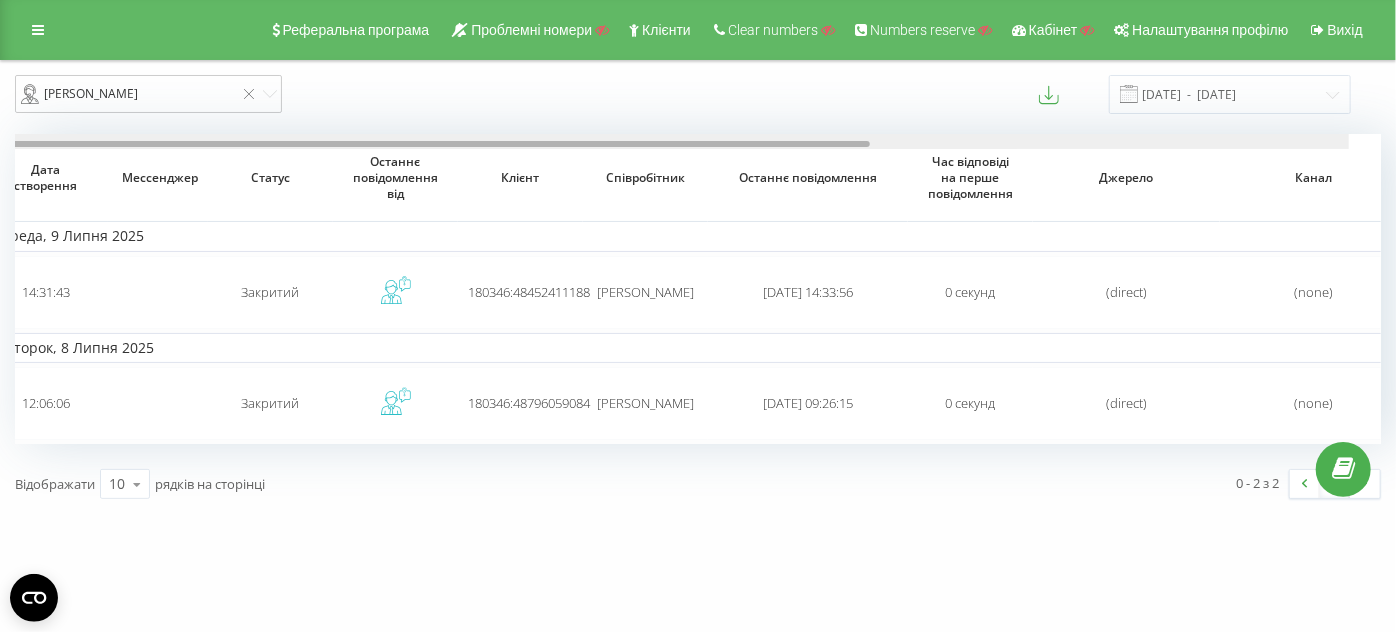 scroll, scrollTop: 0, scrollLeft: 0, axis: both 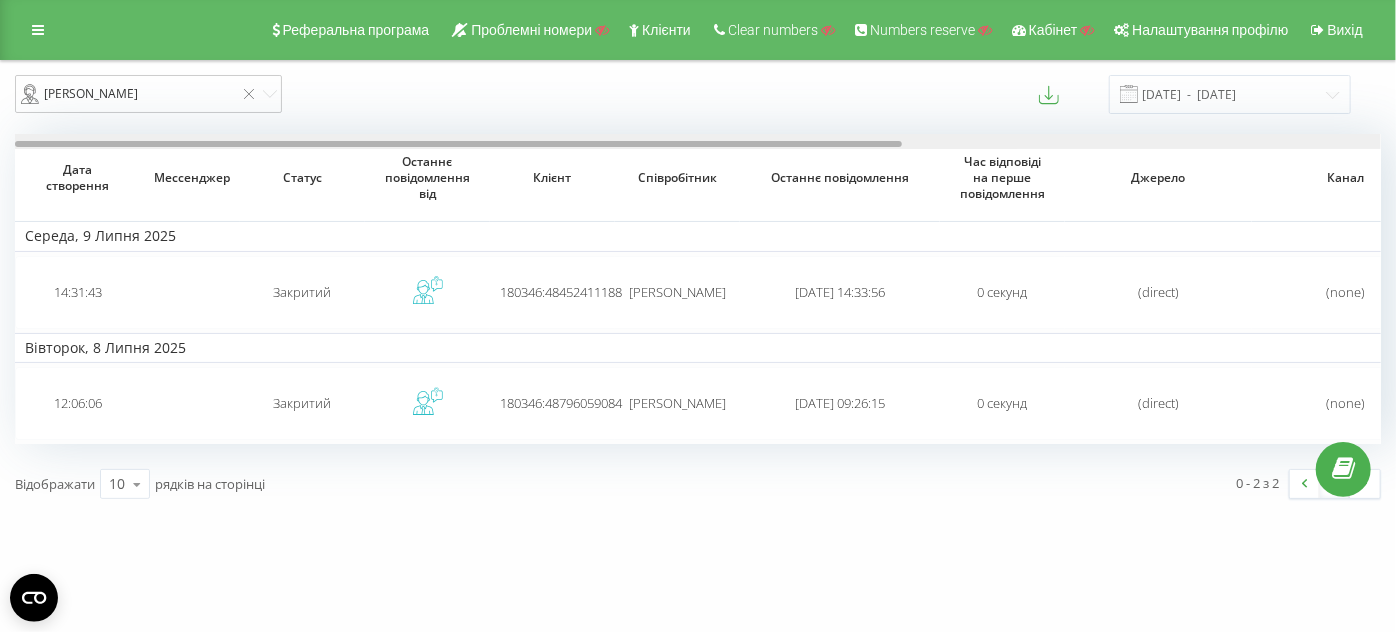 drag, startPoint x: 720, startPoint y: 146, endPoint x: 164, endPoint y: 183, distance: 557.22974 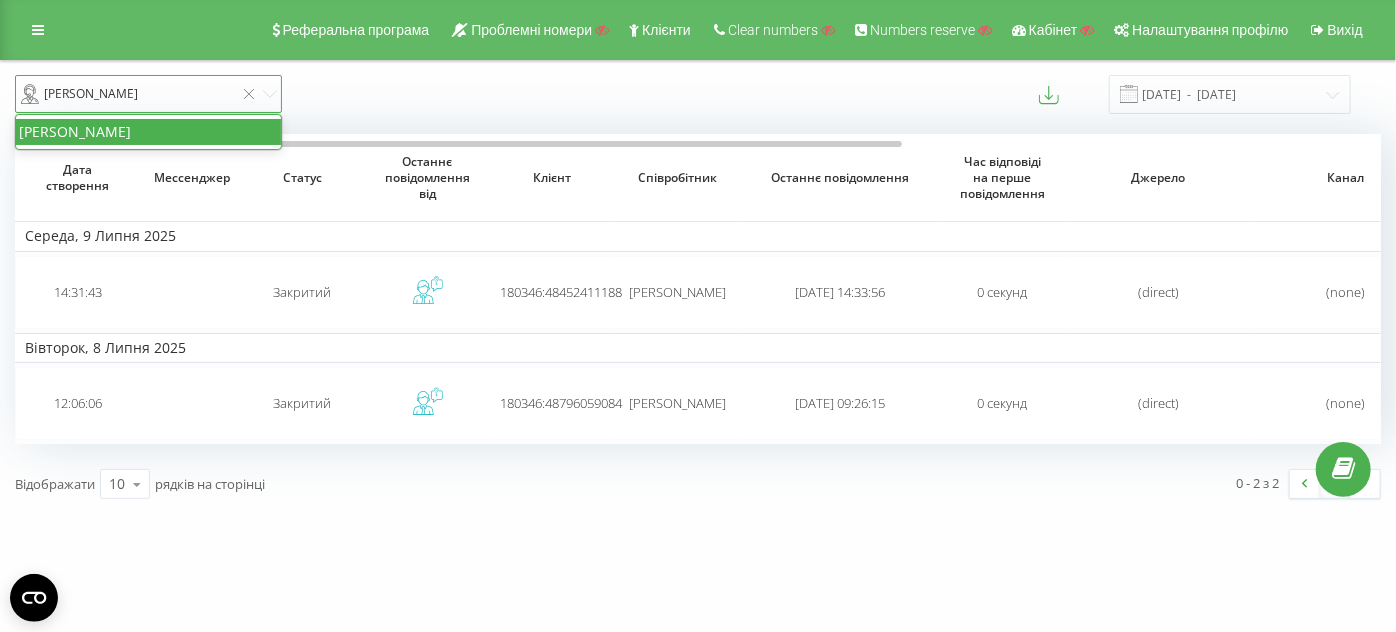 click on "[PERSON_NAME]" at bounding box center (127, 94) 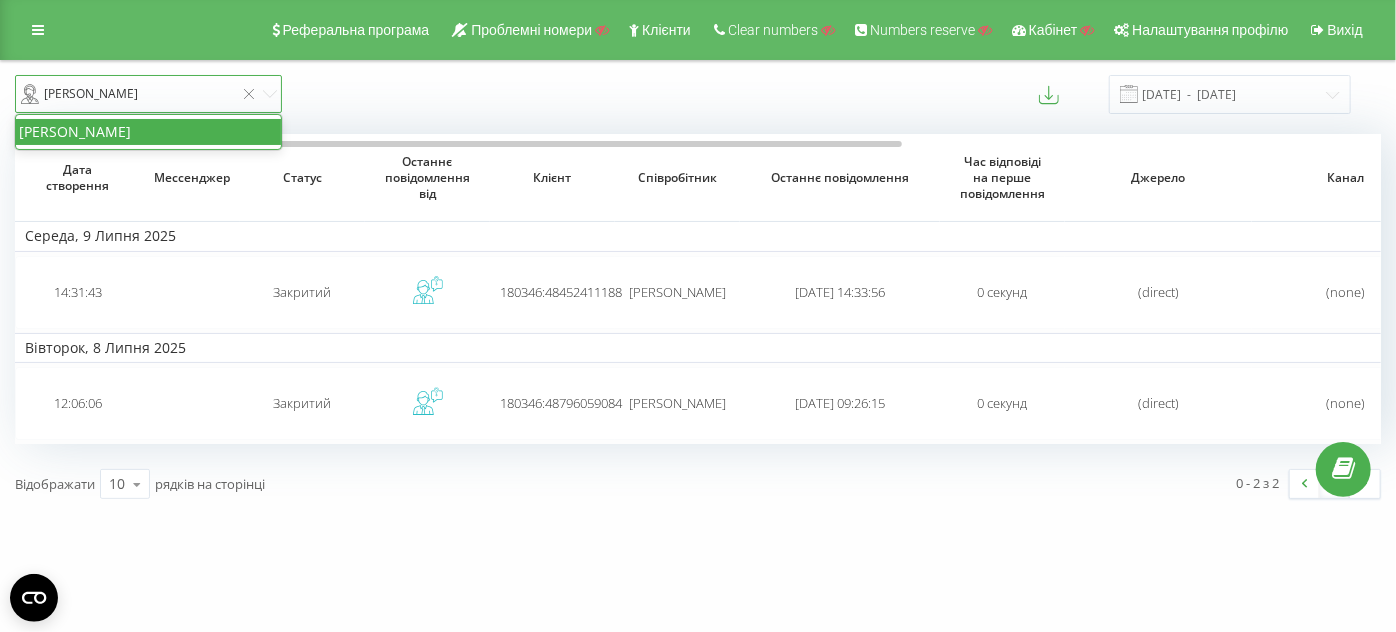 click 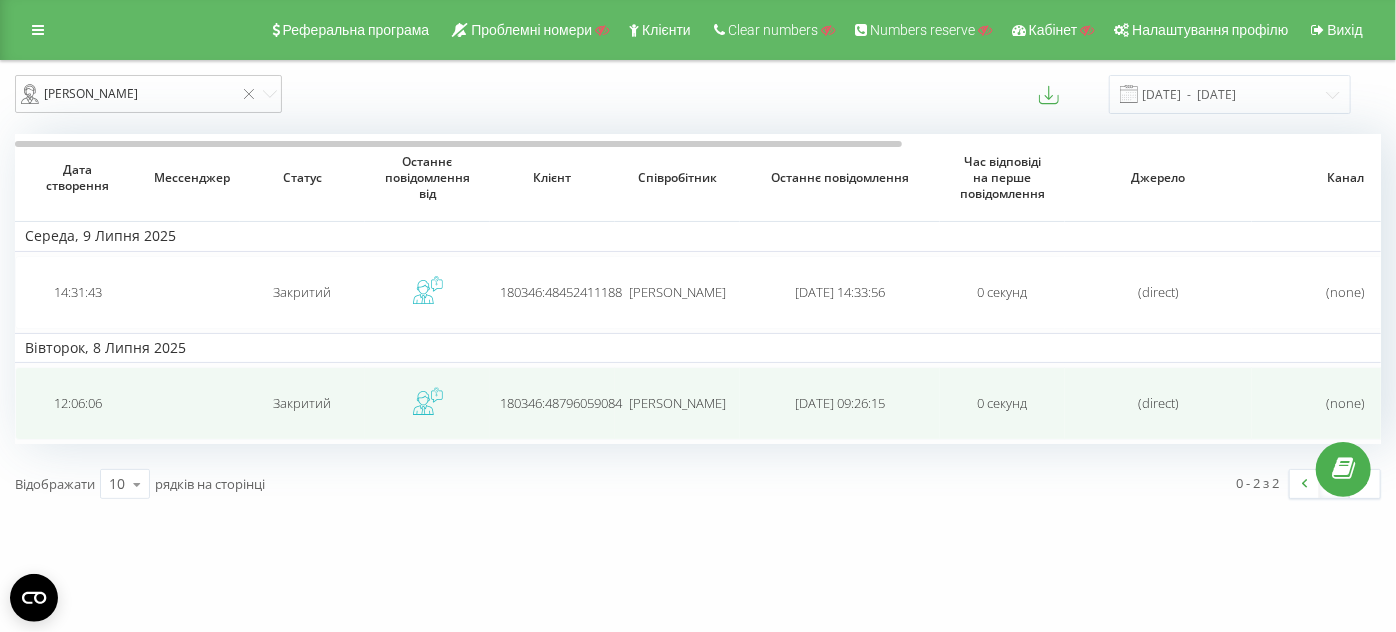 drag, startPoint x: 1069, startPoint y: 387, endPoint x: 1058, endPoint y: 418, distance: 32.89377 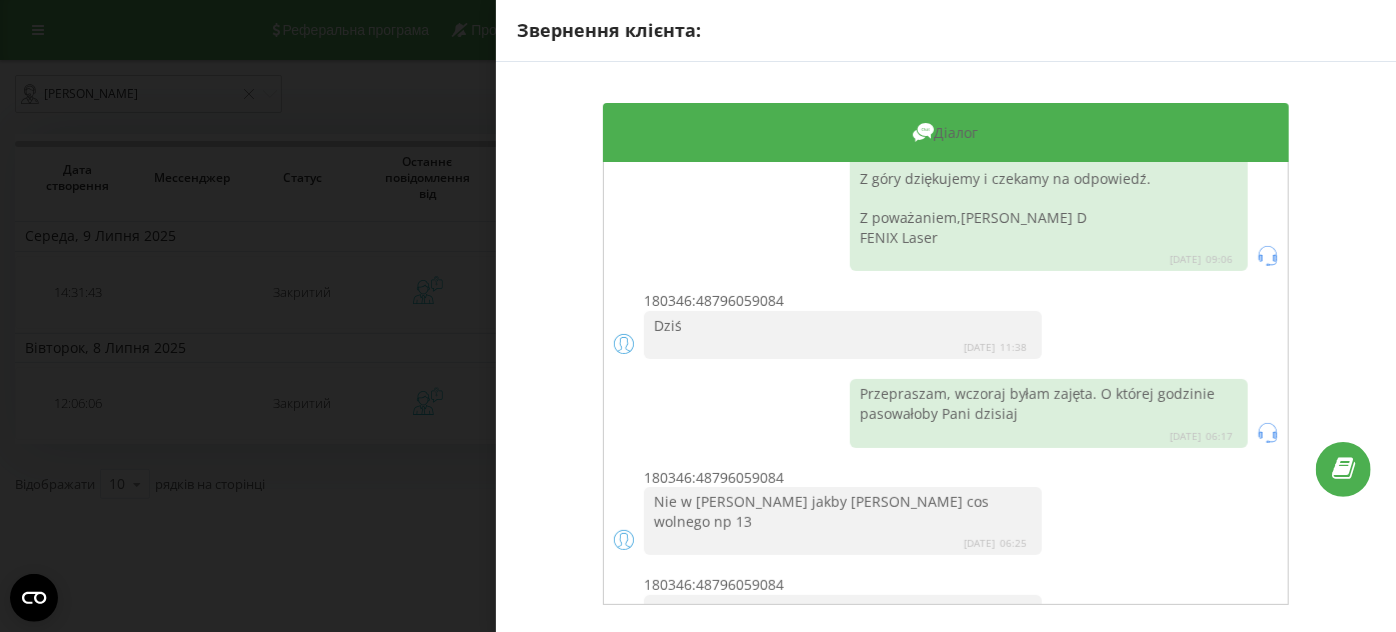scroll, scrollTop: 234, scrollLeft: 0, axis: vertical 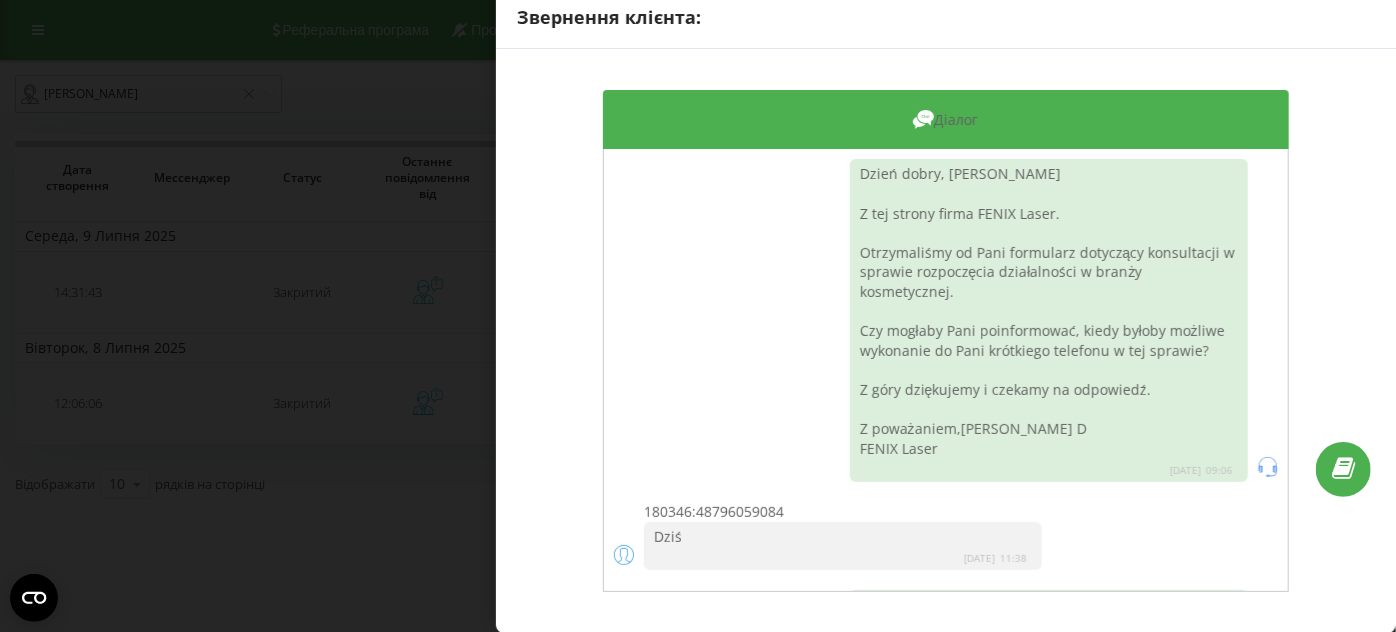click on "Звернення клієнта:    Діалог Dzień dobry,[PERSON_NAME]
Z tej strony firma FENIX Laser.
Otrzymaliśmy od Pani formularz dotyczący konsultacji w sprawie rozpoczęcia działalności w branży kosmetycznej.
Czy mogłaby Pani poinformować, kiedy byłoby możliwe wykonanie do Pani krótkiego telefonu w tej sprawie?
Z góry dziękujemy i czekamy na odpowiedź.
Z poważaniem,[PERSON_NAME] Laser [DATE] 09:06 180346:48796059084 Dziś [DATE] 11:38 Przepraszam, wczoraj byłam zajęta. O której godzinie pasowałoby Pani dzisiaj [DATE] 06:17 180346:48796059084 Nie w [PERSON_NAME] jakby [PERSON_NAME] cos wolnego np 13 [DATE] 06:25 180346:48796059084 Tal dziś może być obojętnie o której [DATE] 06:26" at bounding box center [698, 316] 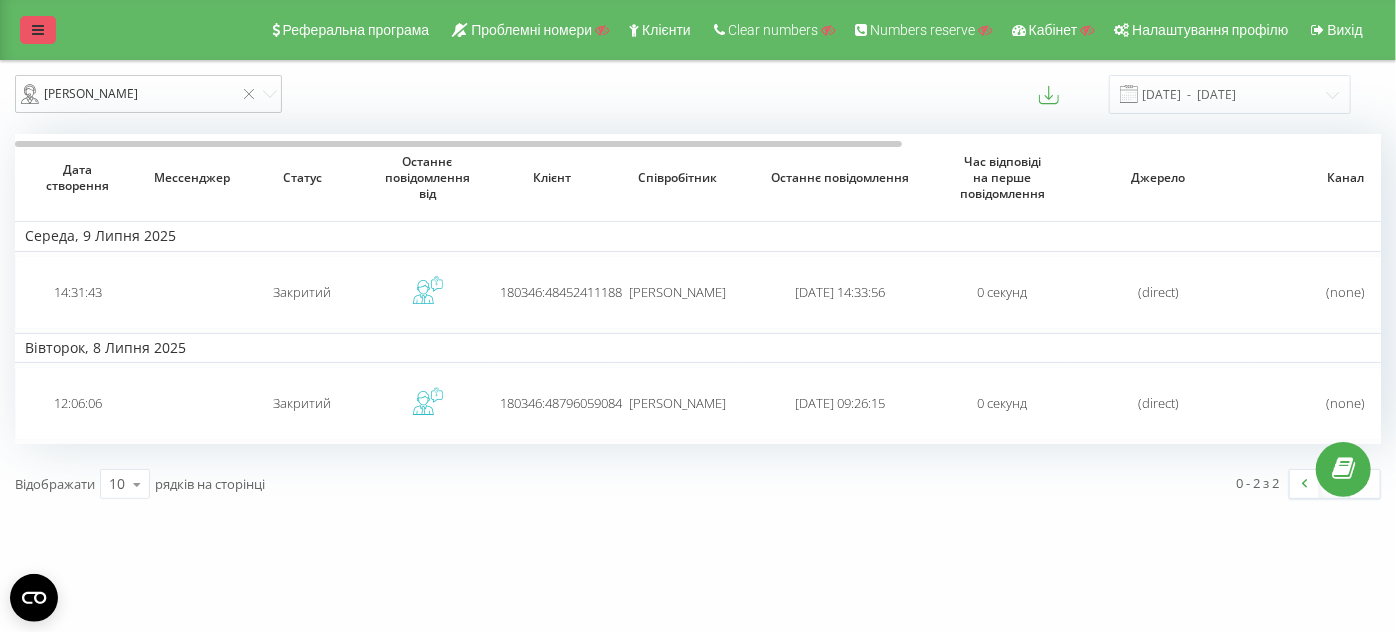 click at bounding box center (38, 30) 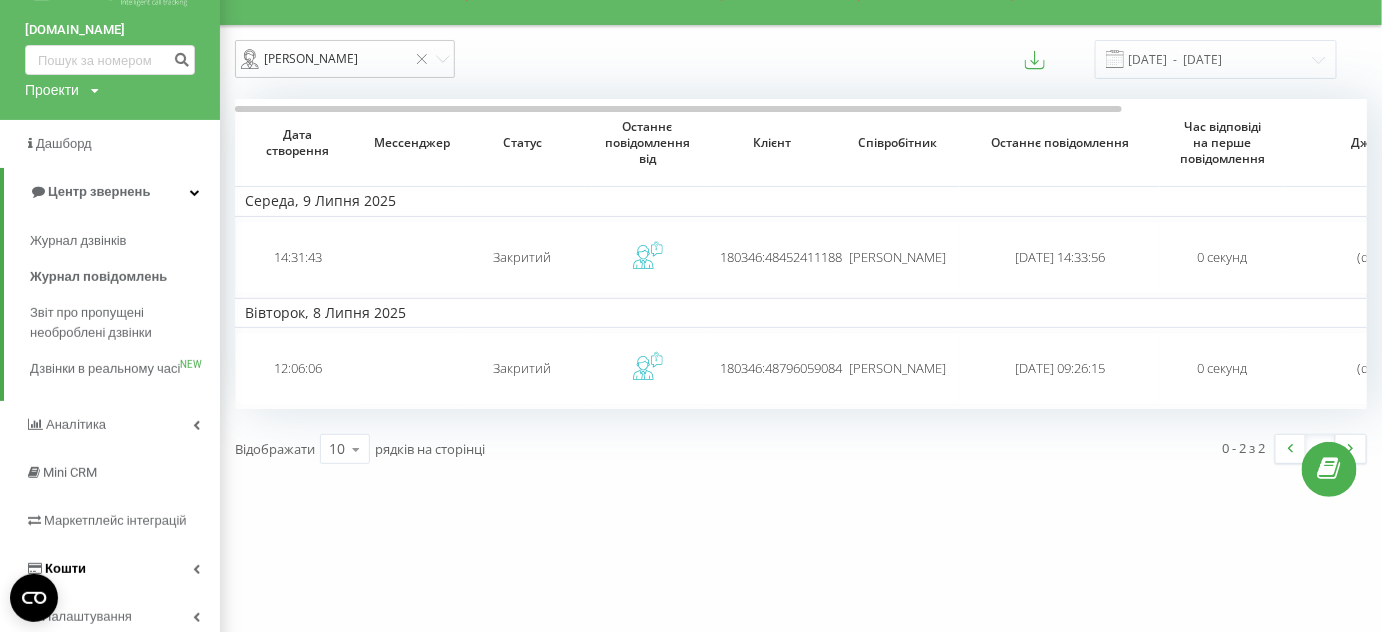scroll, scrollTop: 114, scrollLeft: 0, axis: vertical 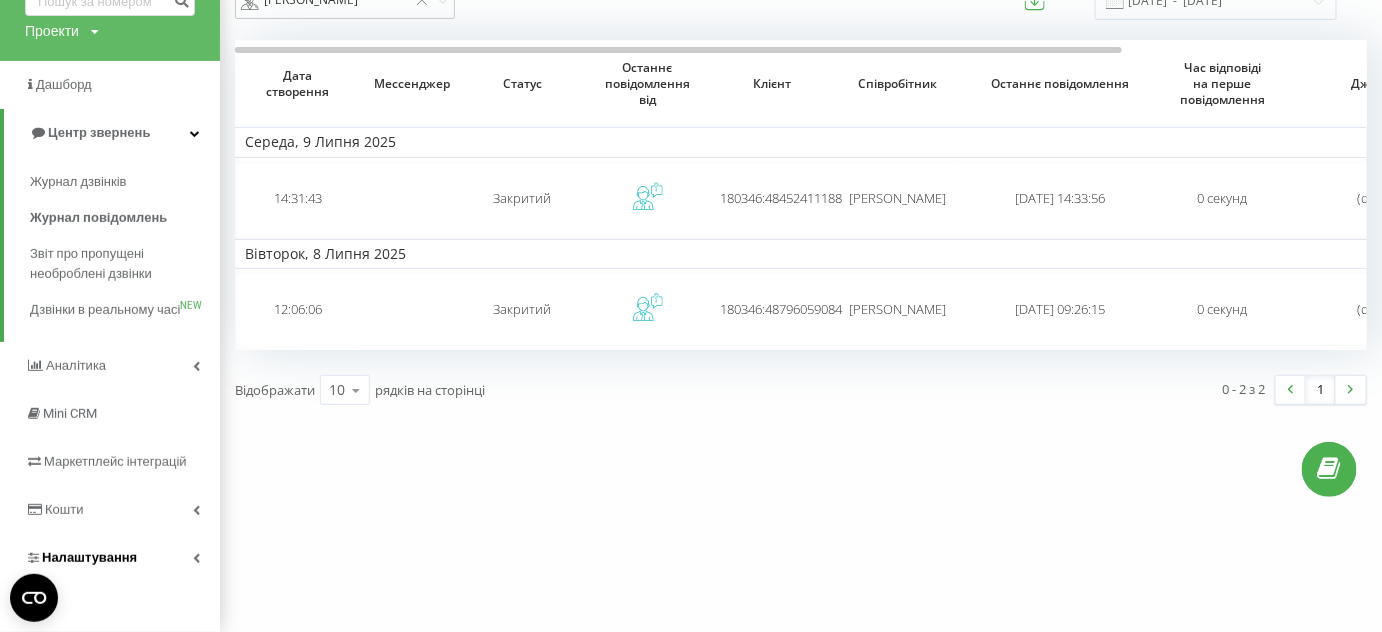 click on "Налаштування" at bounding box center (89, 557) 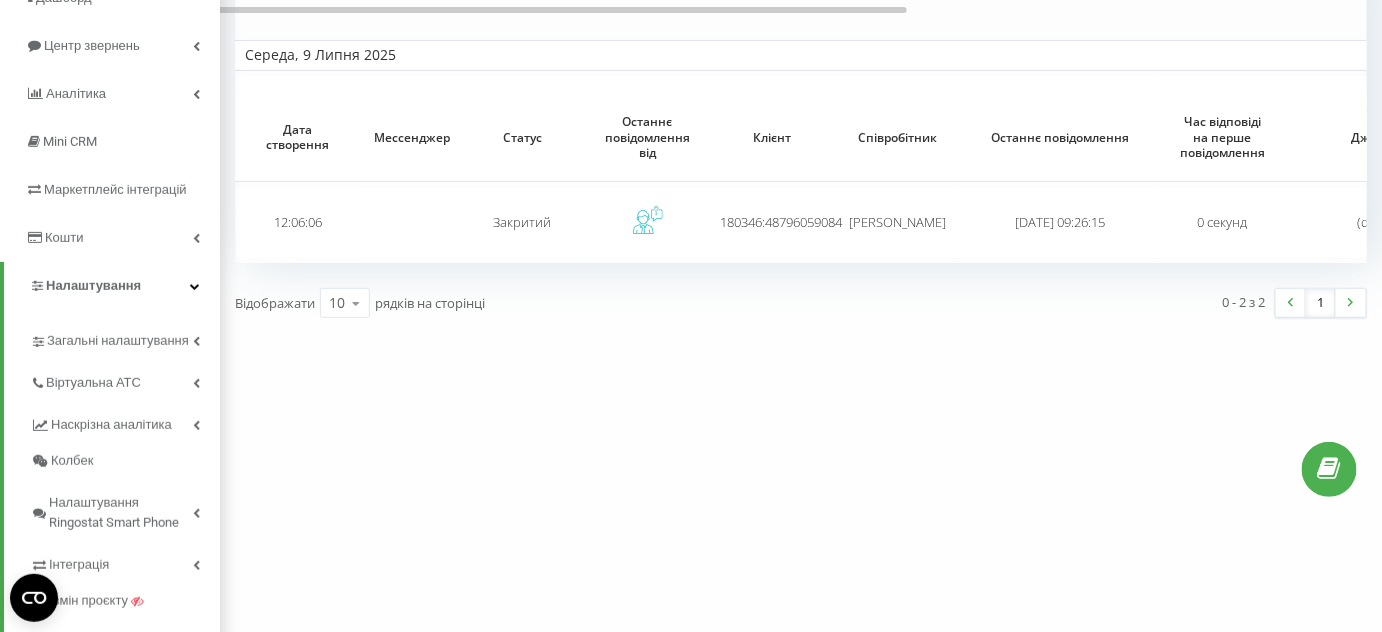 scroll, scrollTop: 280, scrollLeft: 0, axis: vertical 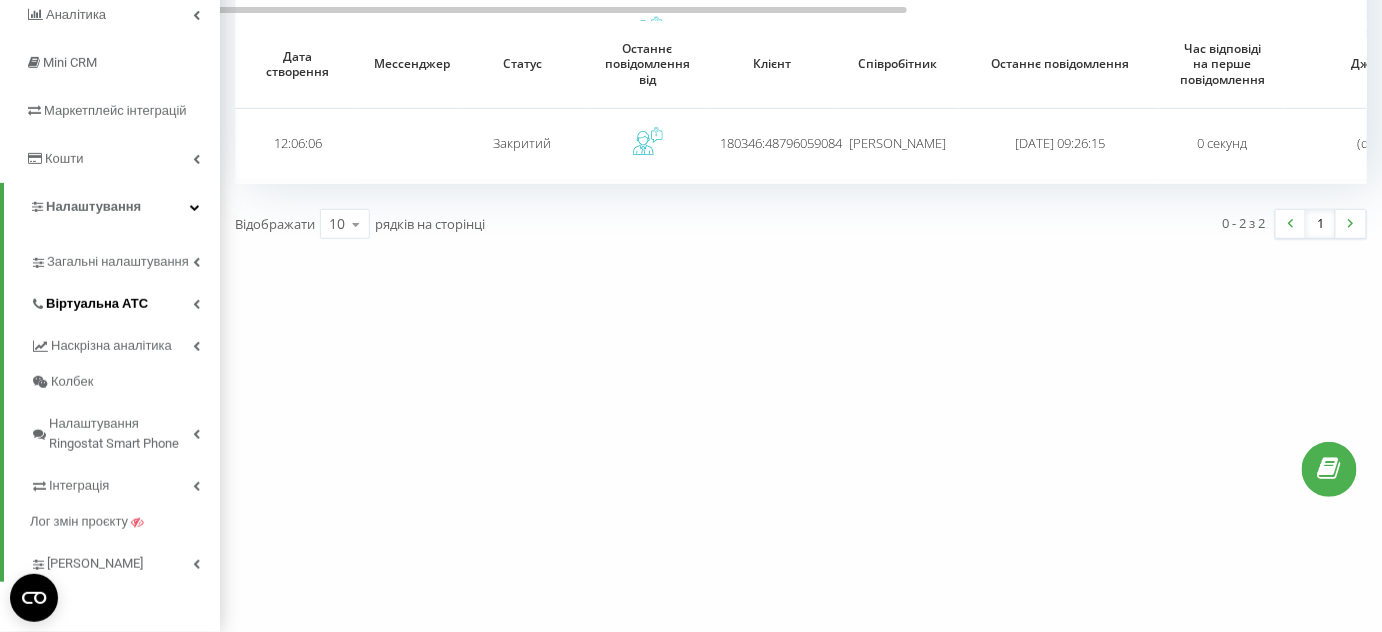 click on "Віртуальна АТС" at bounding box center (97, 304) 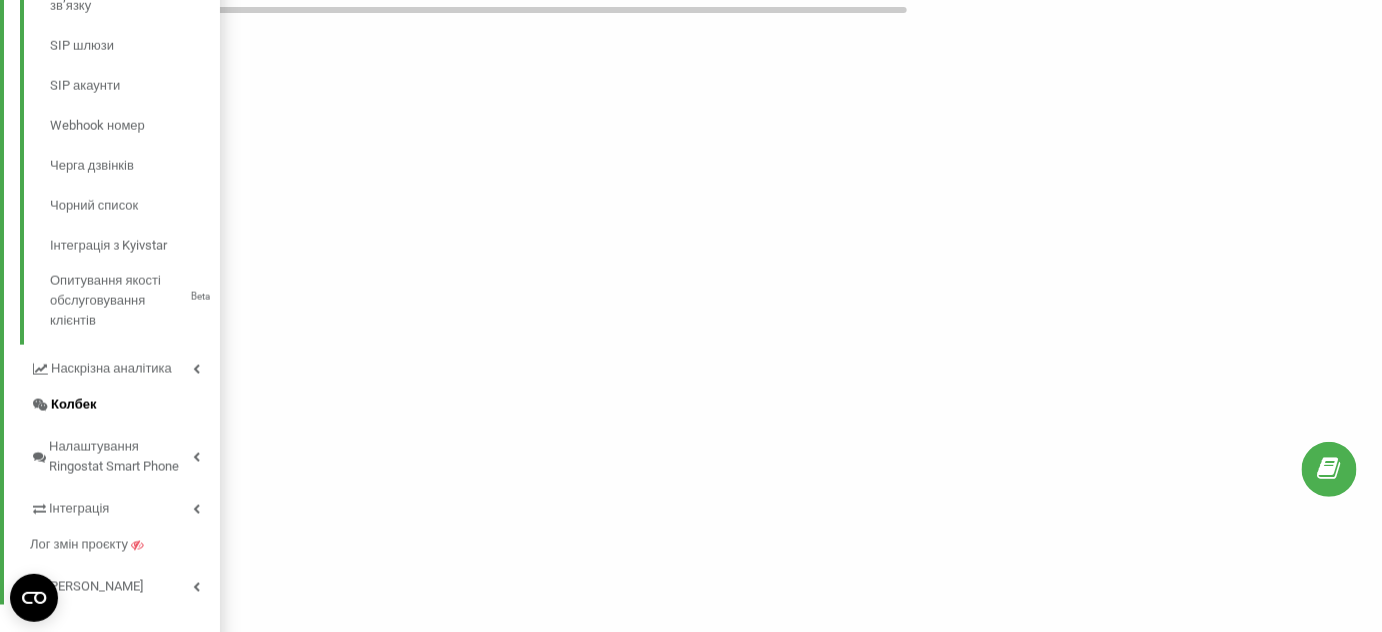 scroll, scrollTop: 771, scrollLeft: 0, axis: vertical 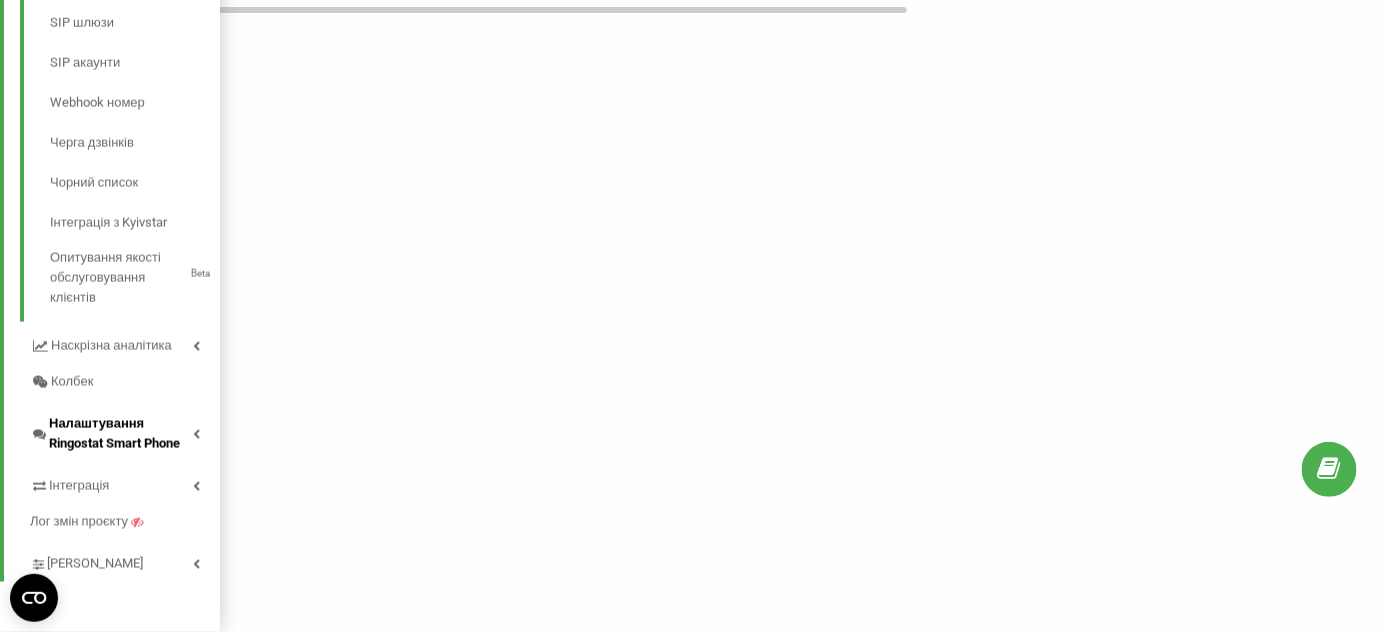 click on "Налаштування Ringostat Smart Phone" at bounding box center (121, 434) 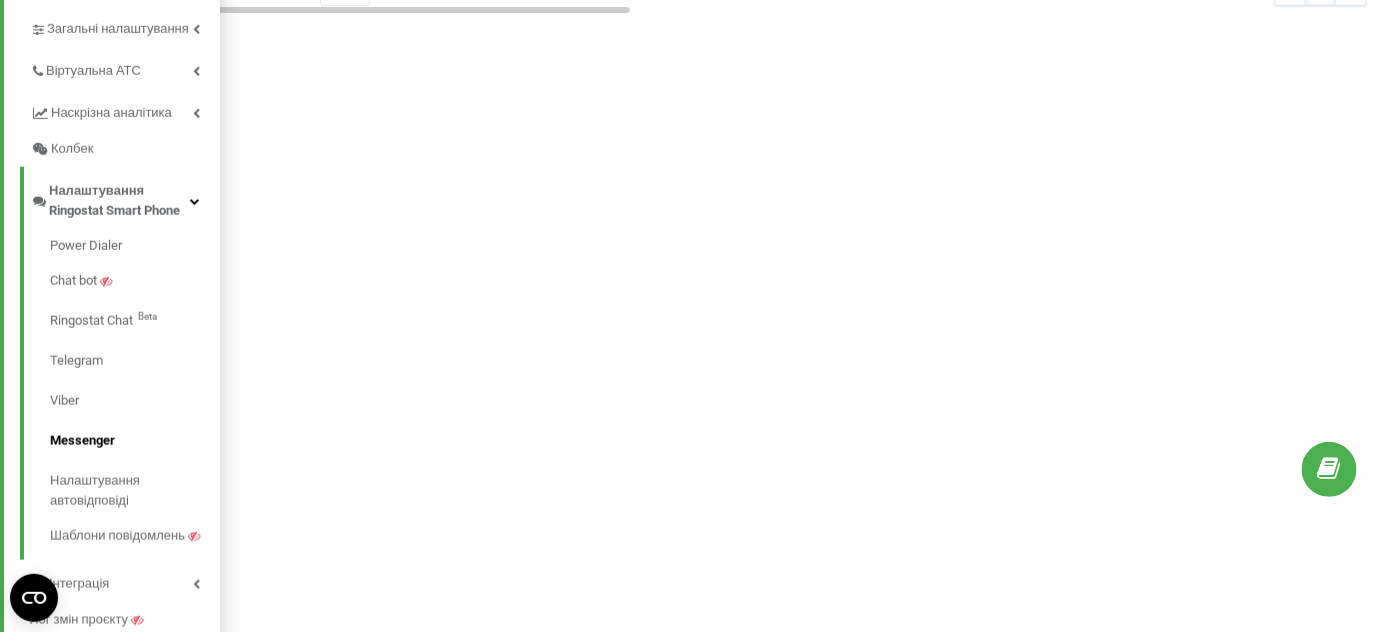scroll, scrollTop: 545, scrollLeft: 0, axis: vertical 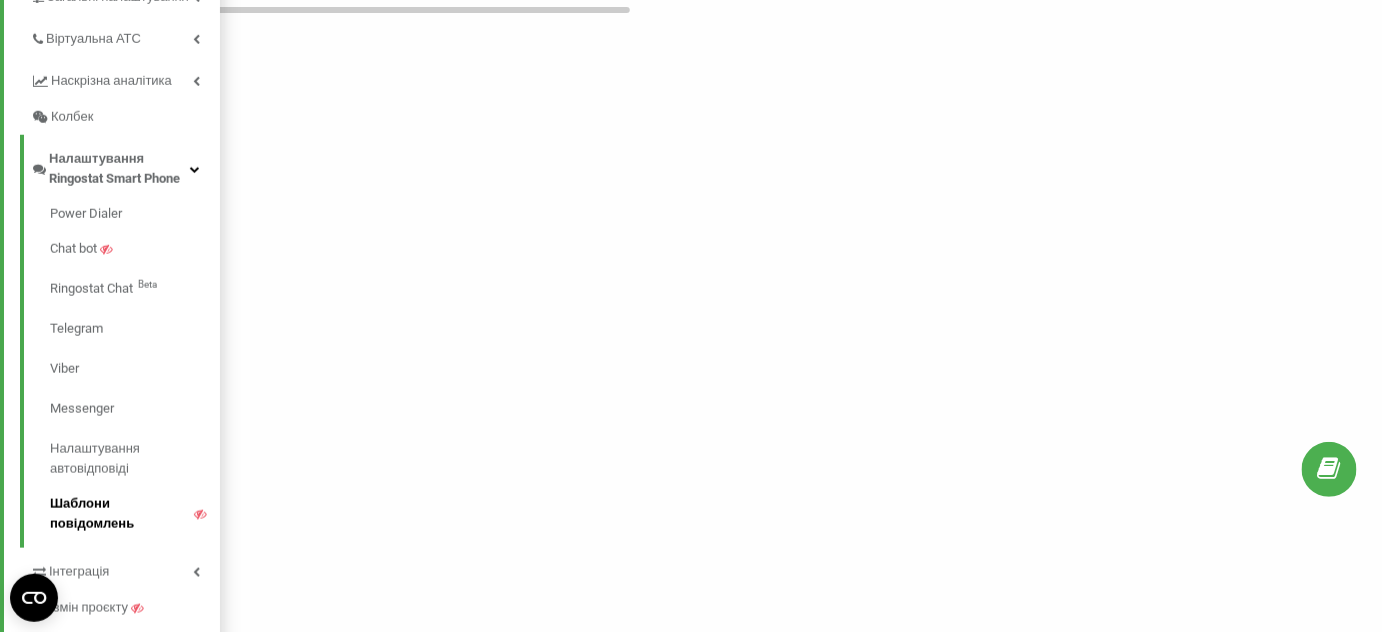 click on "Шаблони повідомлень" at bounding box center [135, 511] 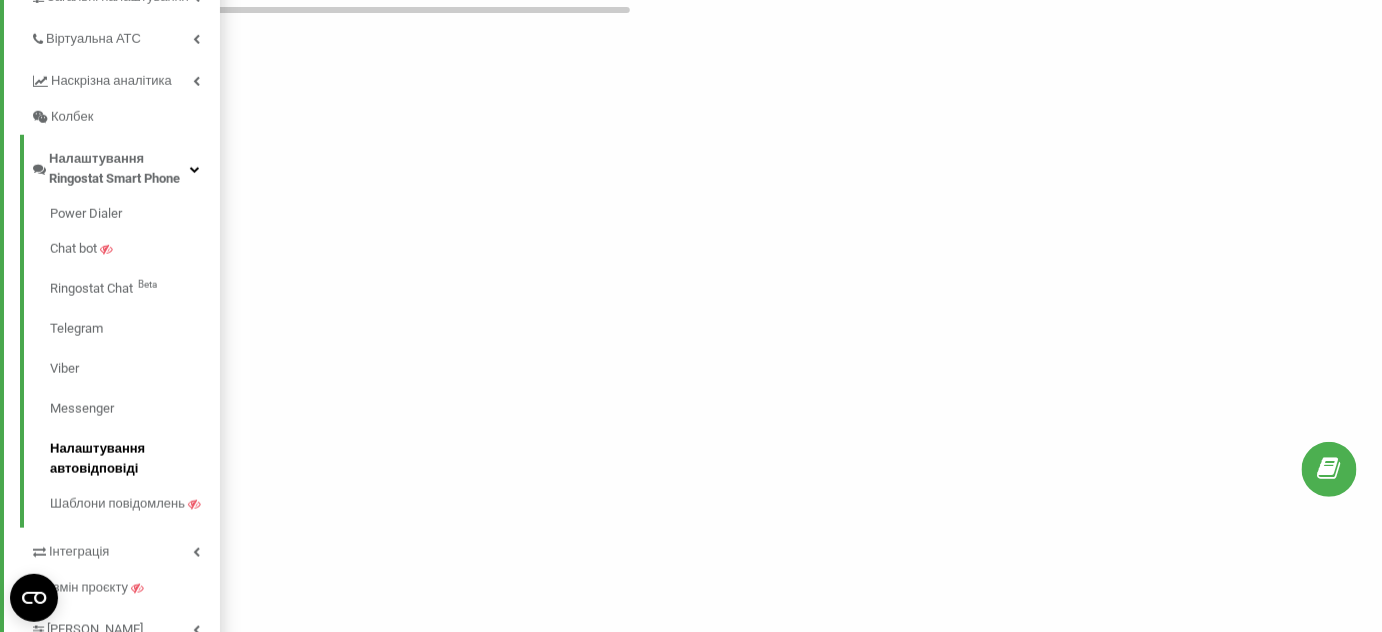 click on "Налаштування автовідповіді" at bounding box center (135, 459) 